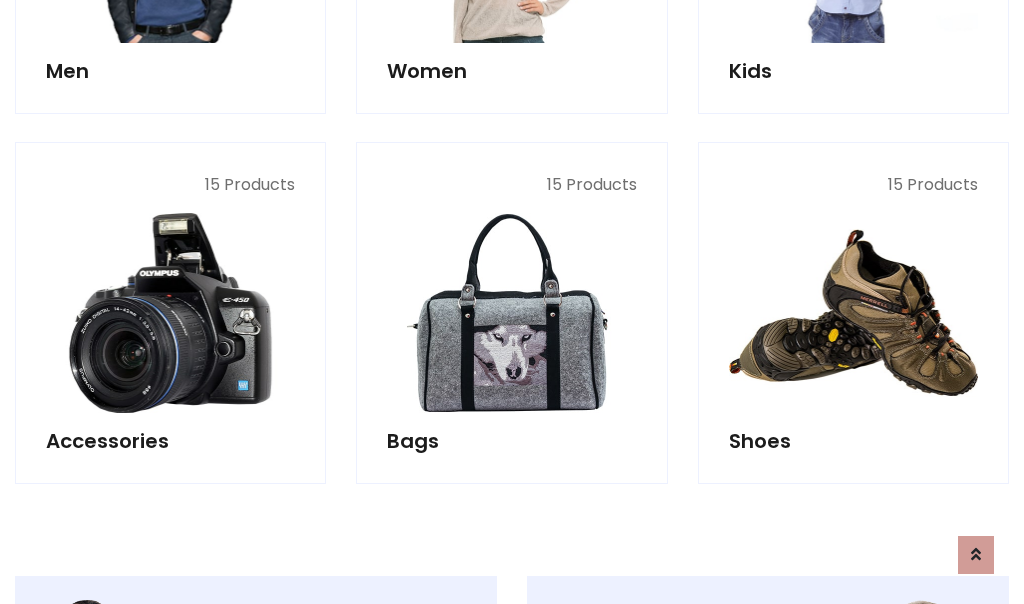 scroll, scrollTop: 853, scrollLeft: 0, axis: vertical 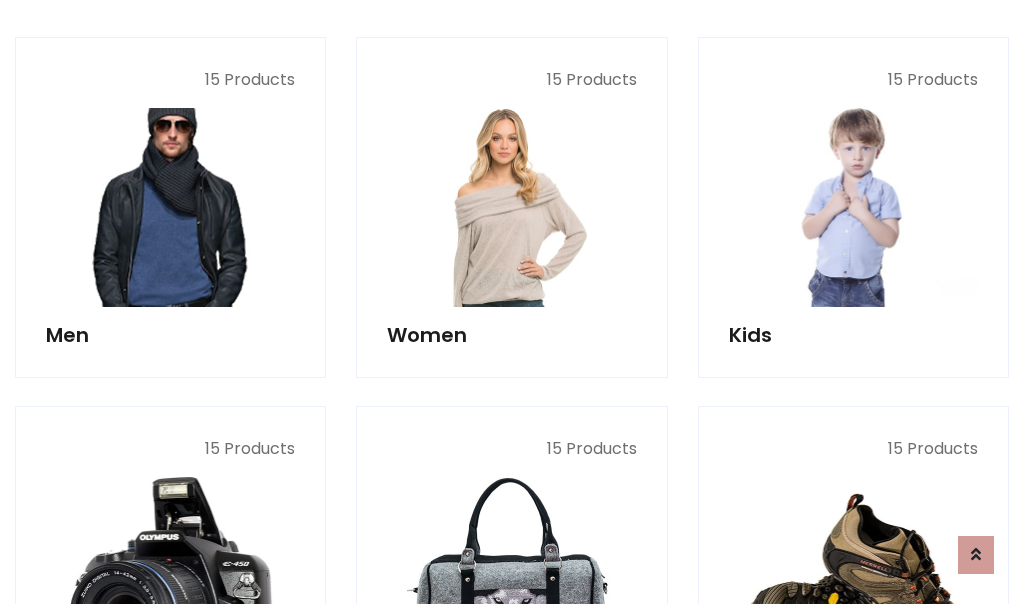 click at bounding box center (170, 207) 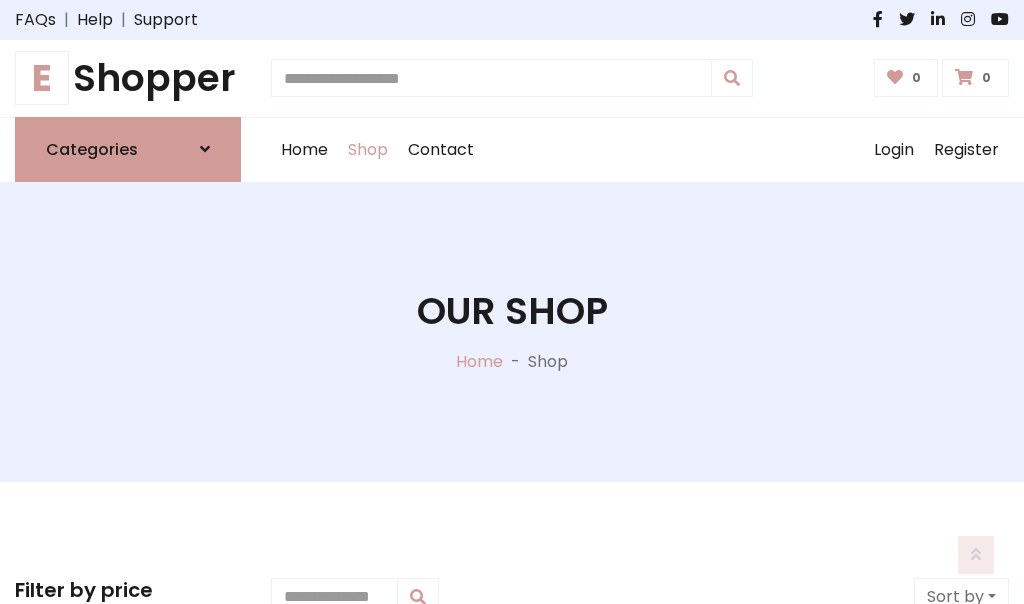 scroll, scrollTop: 807, scrollLeft: 0, axis: vertical 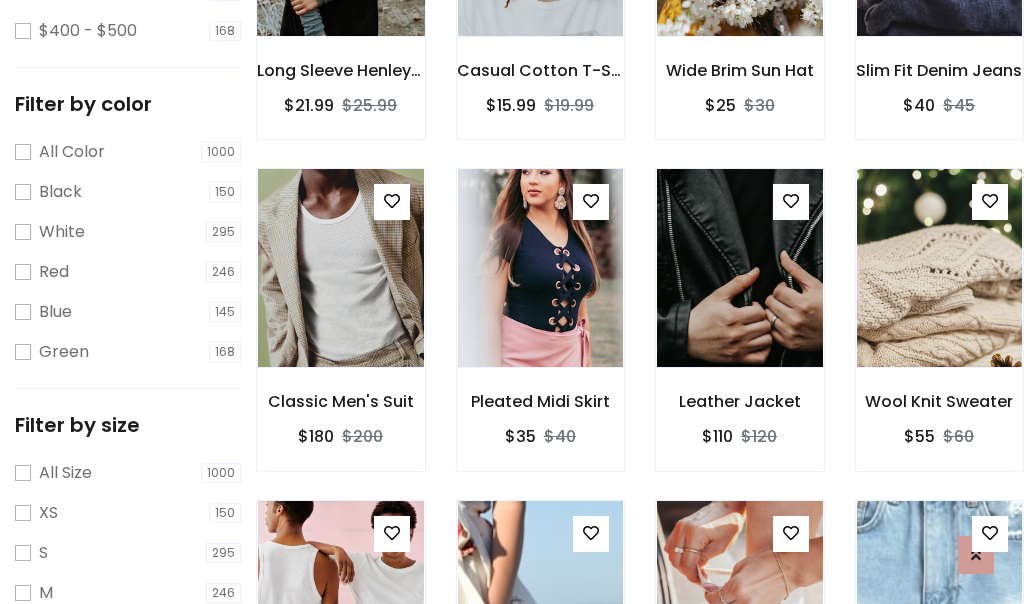 click at bounding box center (340, -63) 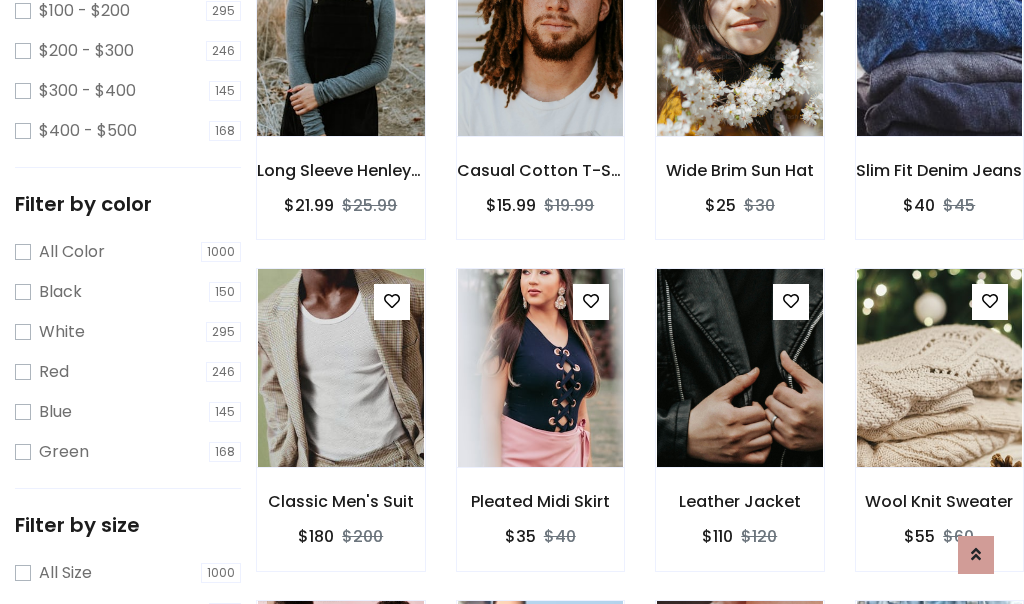 scroll, scrollTop: 100, scrollLeft: 0, axis: vertical 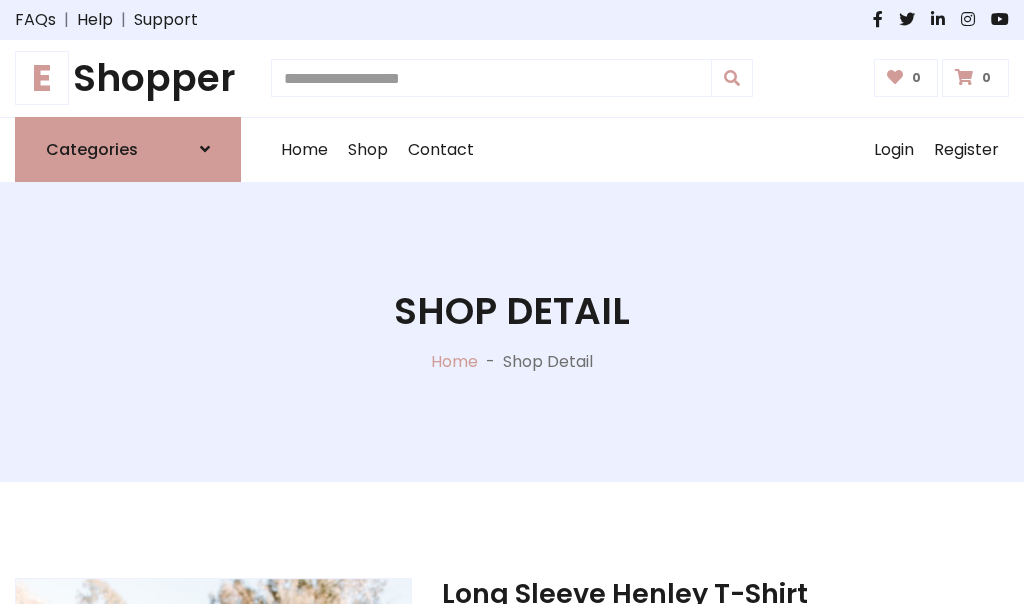 click on "M" at bounding box center (650, 774) 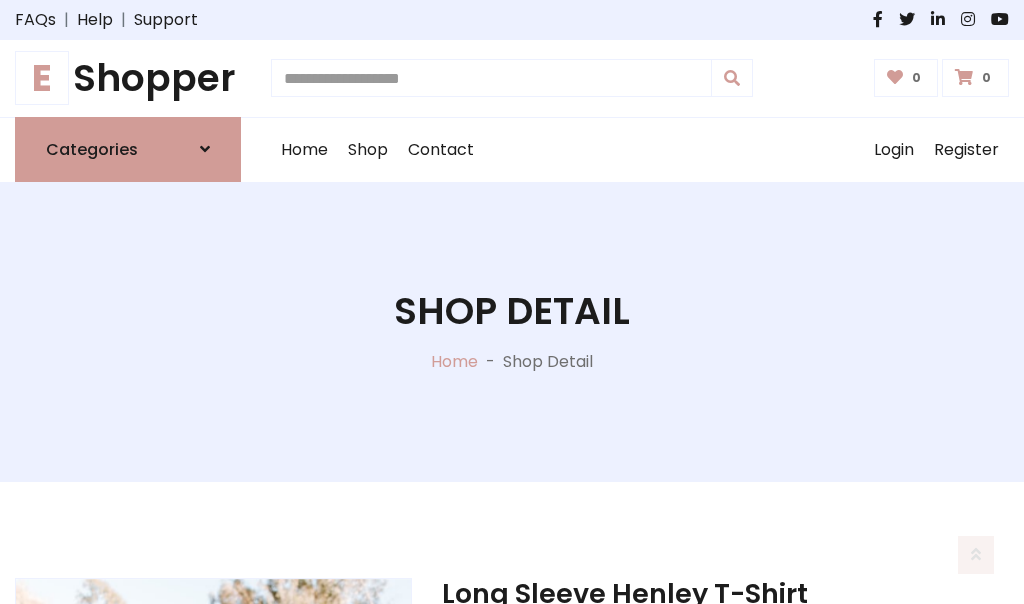 scroll, scrollTop: 182, scrollLeft: 0, axis: vertical 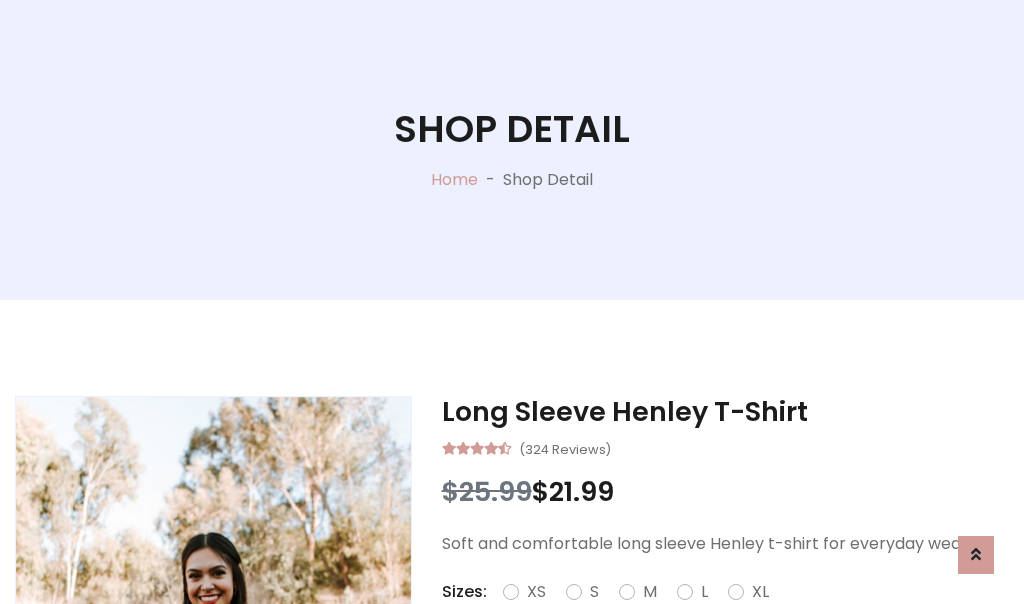 click on "Red" at bounding box center [732, 616] 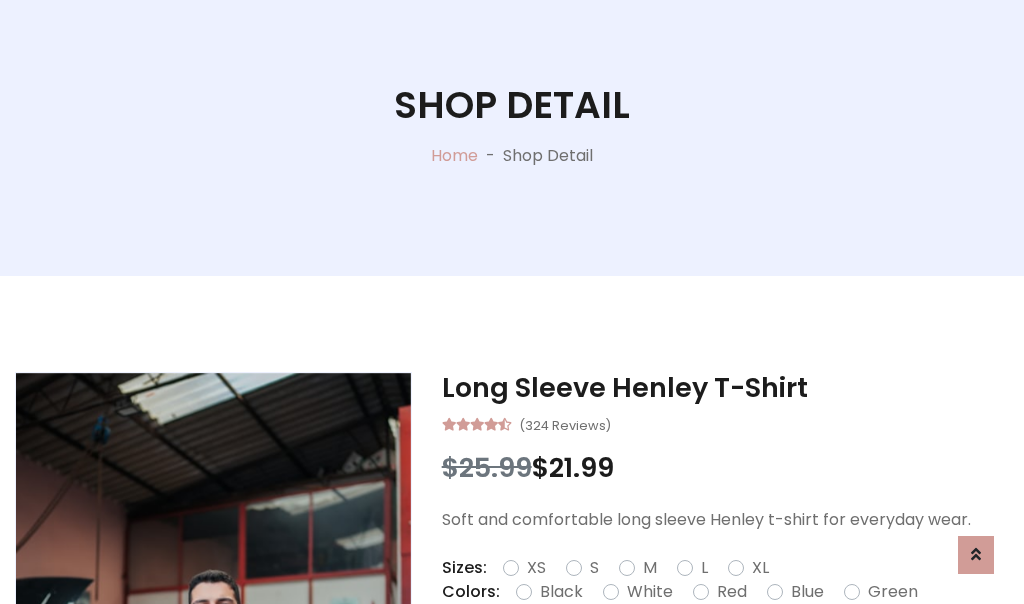 click on "Add To Cart" at bounding box center [663, 655] 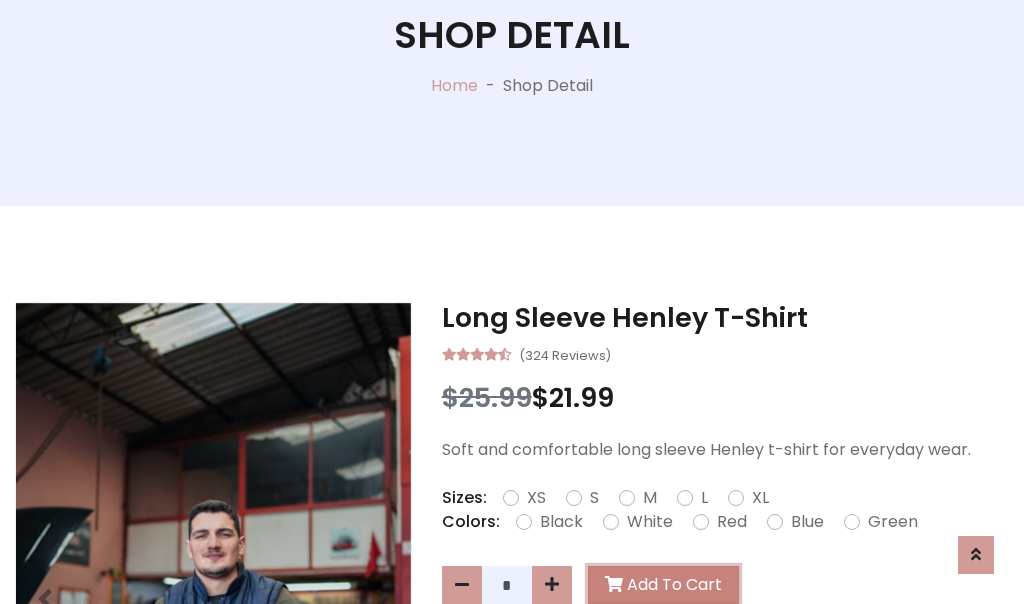 scroll, scrollTop: 0, scrollLeft: 0, axis: both 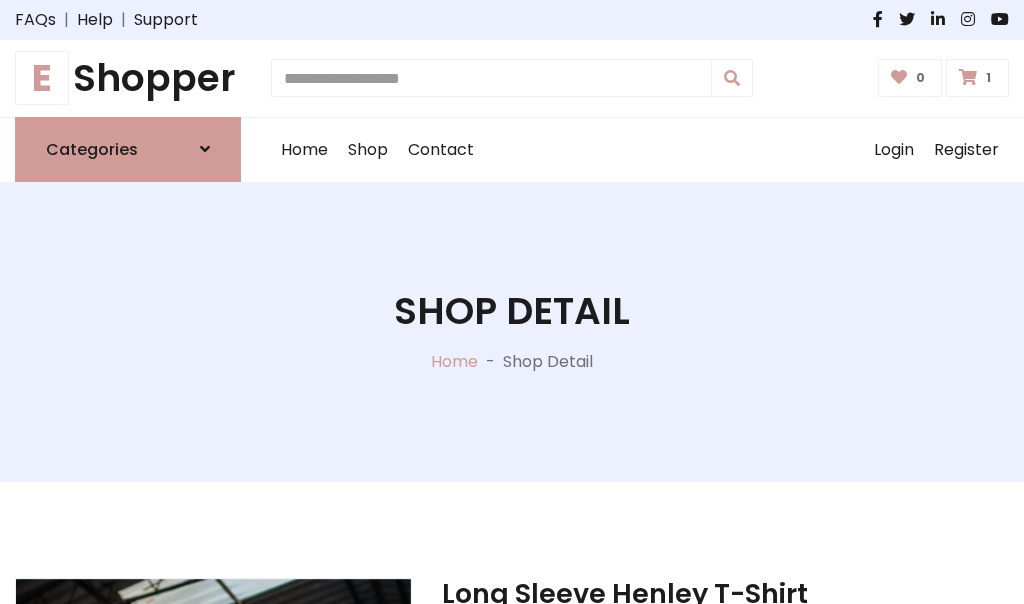 click at bounding box center (968, 77) 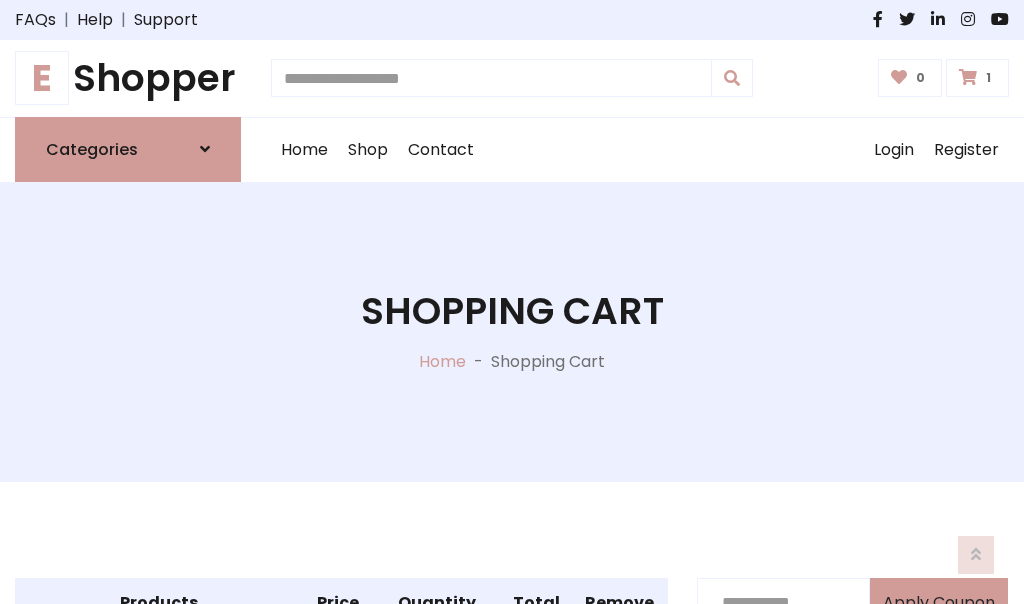 scroll, scrollTop: 474, scrollLeft: 0, axis: vertical 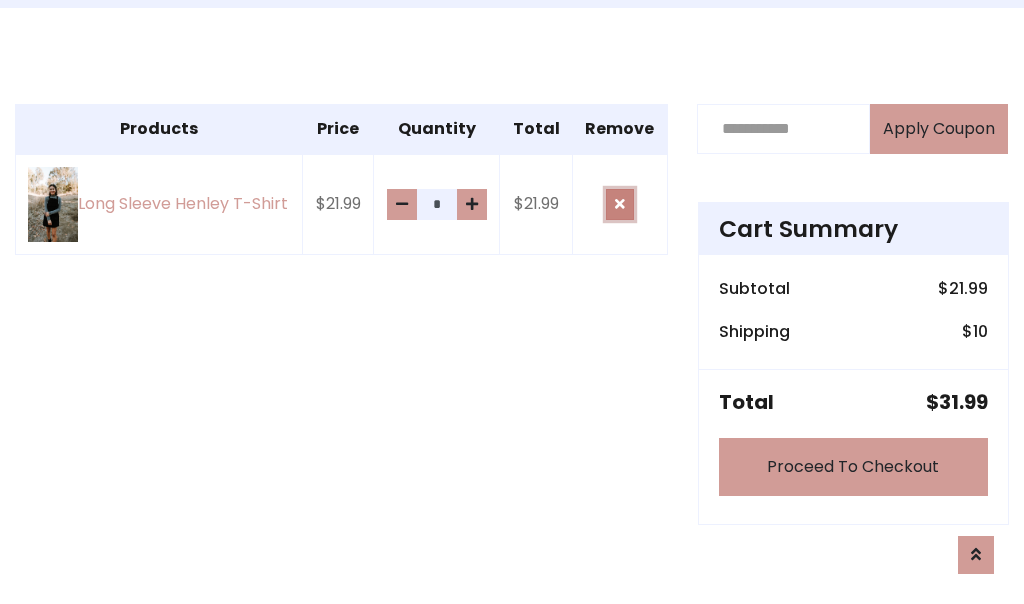 click at bounding box center (620, 204) 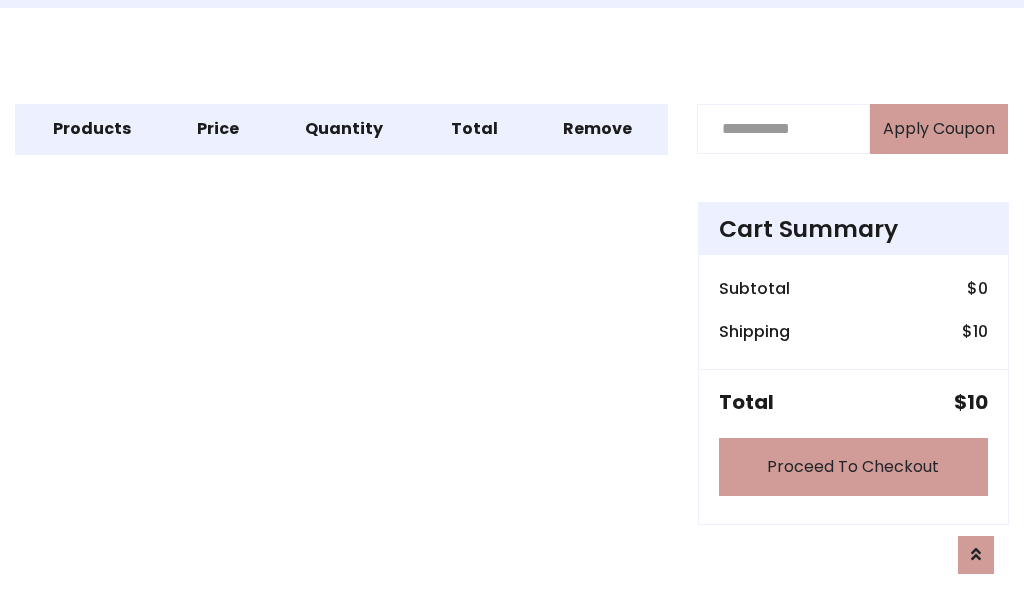 scroll, scrollTop: 247, scrollLeft: 0, axis: vertical 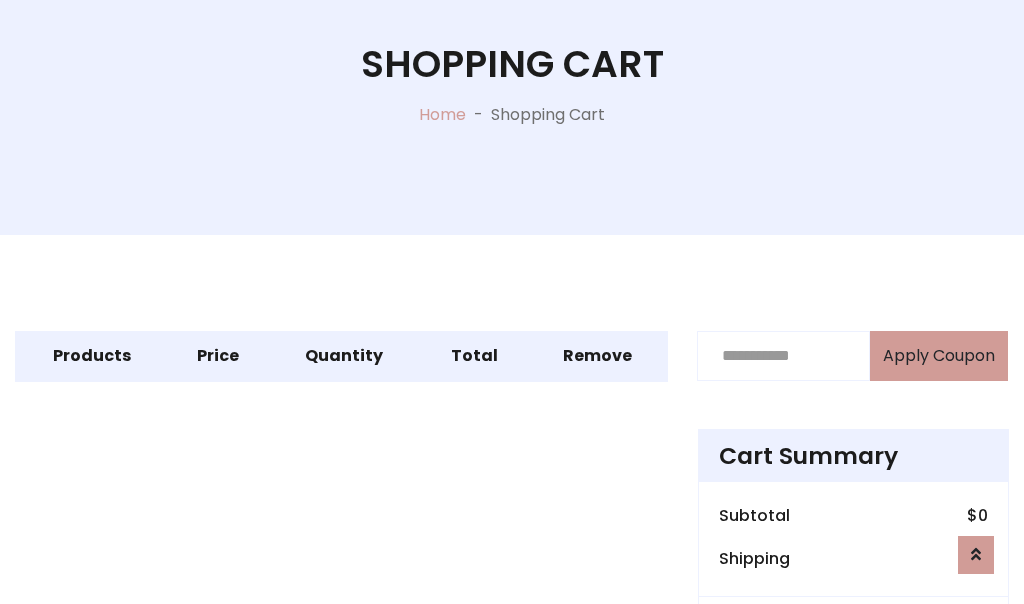 click on "Proceed To Checkout" at bounding box center [853, 694] 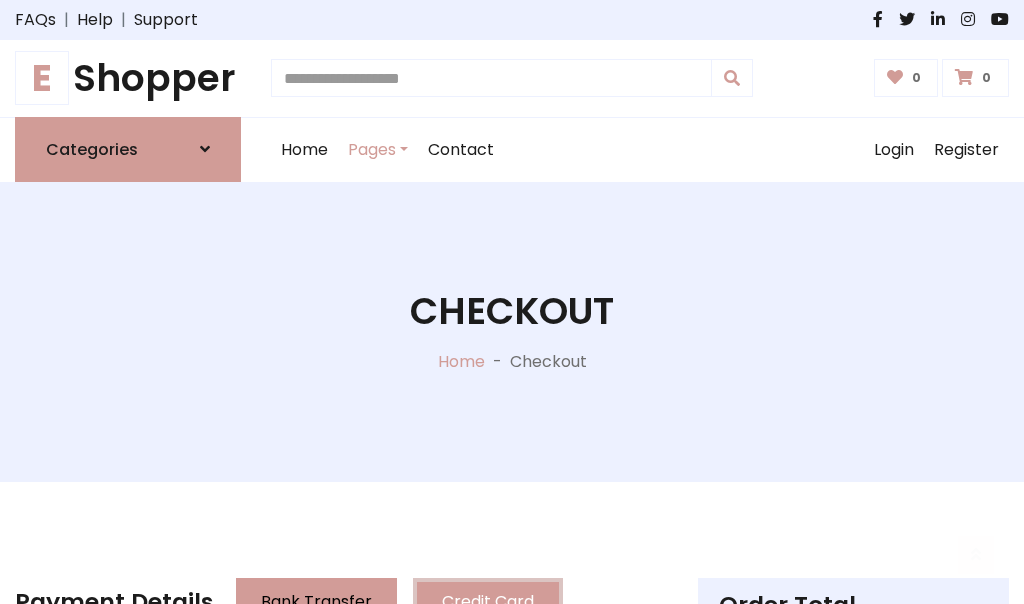 scroll, scrollTop: 137, scrollLeft: 0, axis: vertical 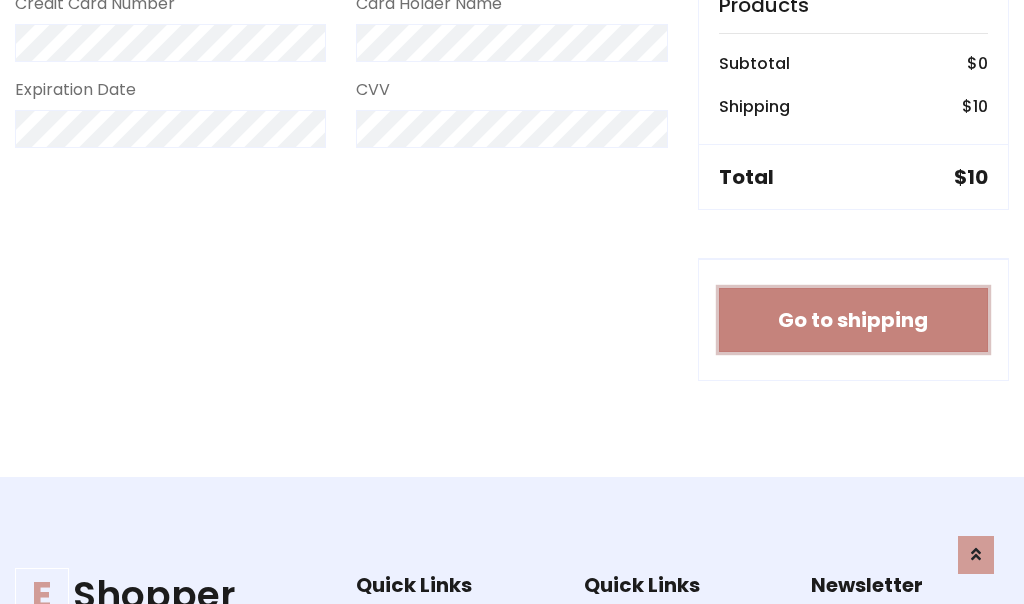 click on "Go to shipping" at bounding box center [853, 320] 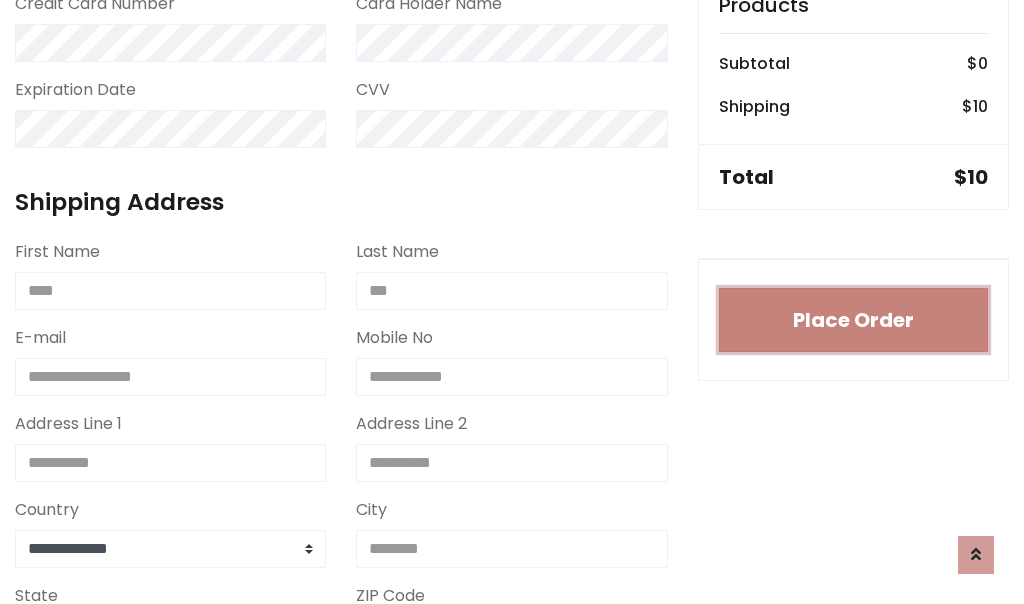 type 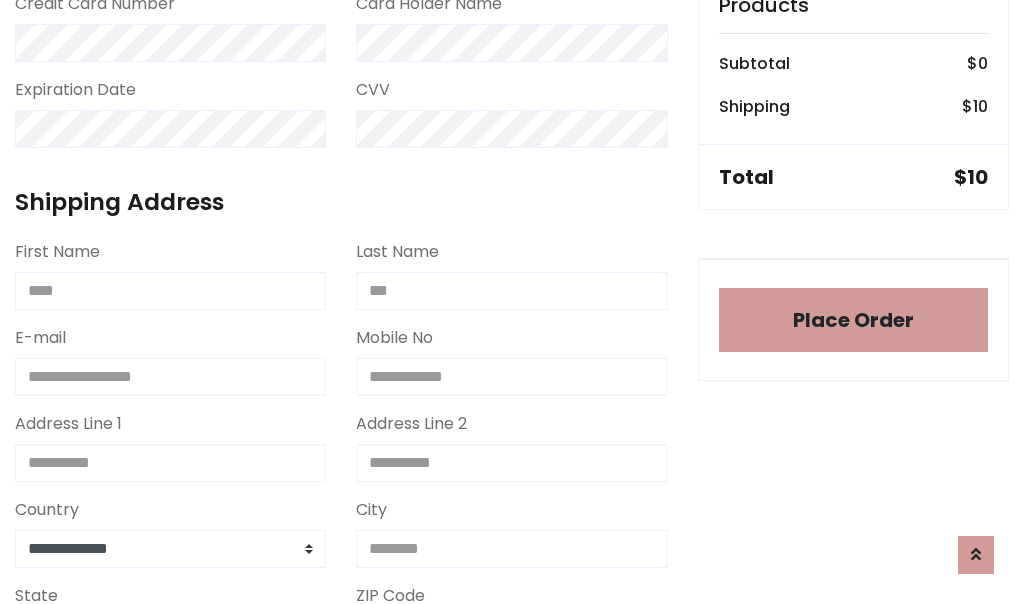 scroll, scrollTop: 1216, scrollLeft: 0, axis: vertical 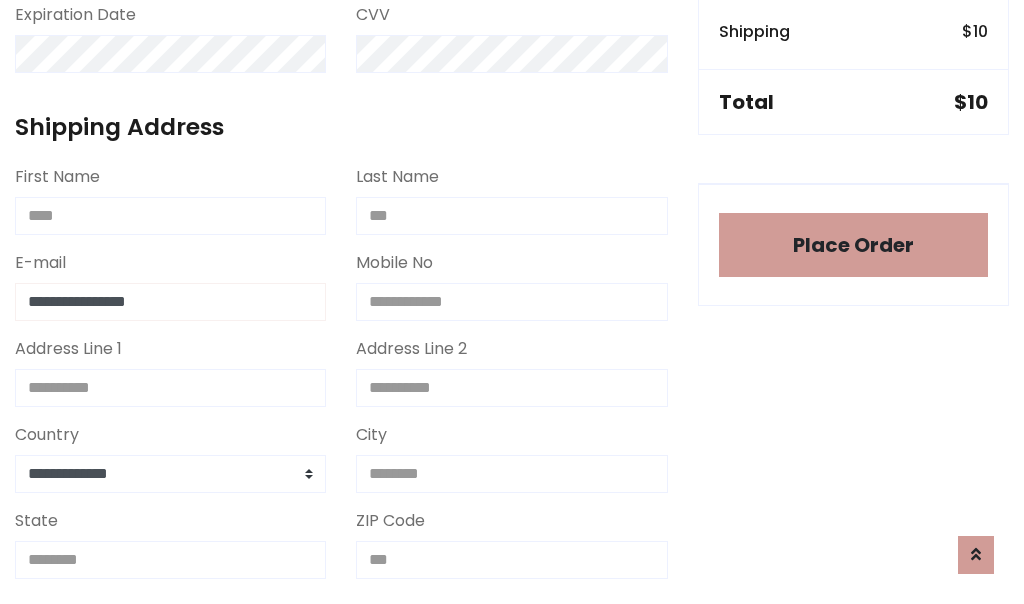type on "**********" 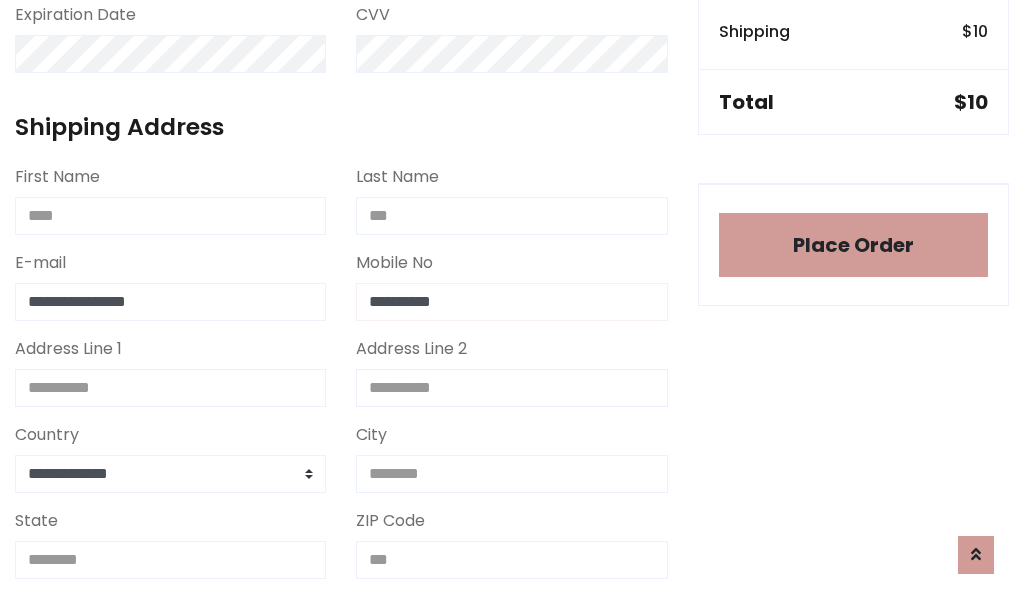 type on "**********" 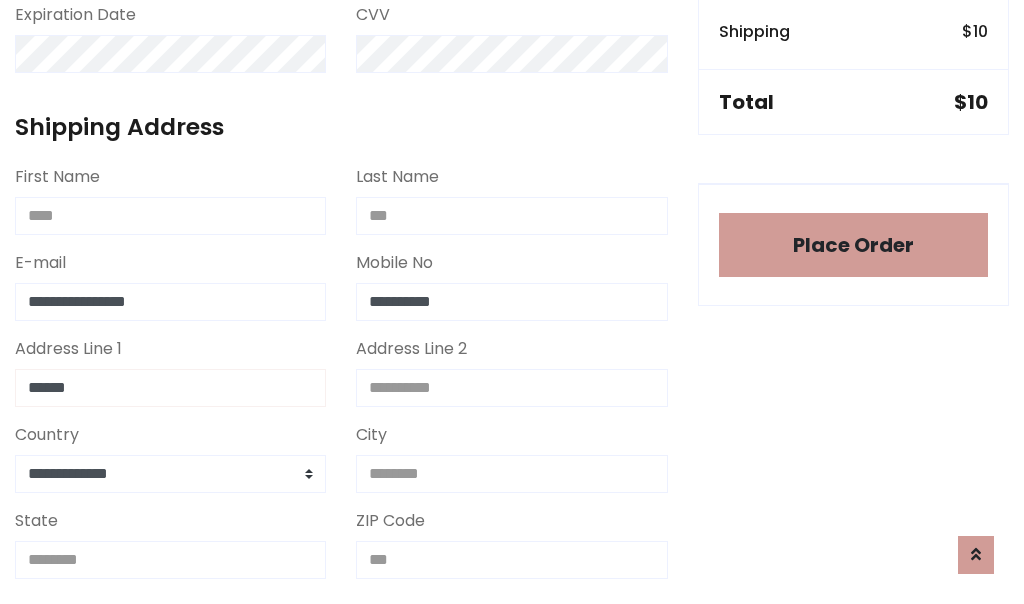 type on "******" 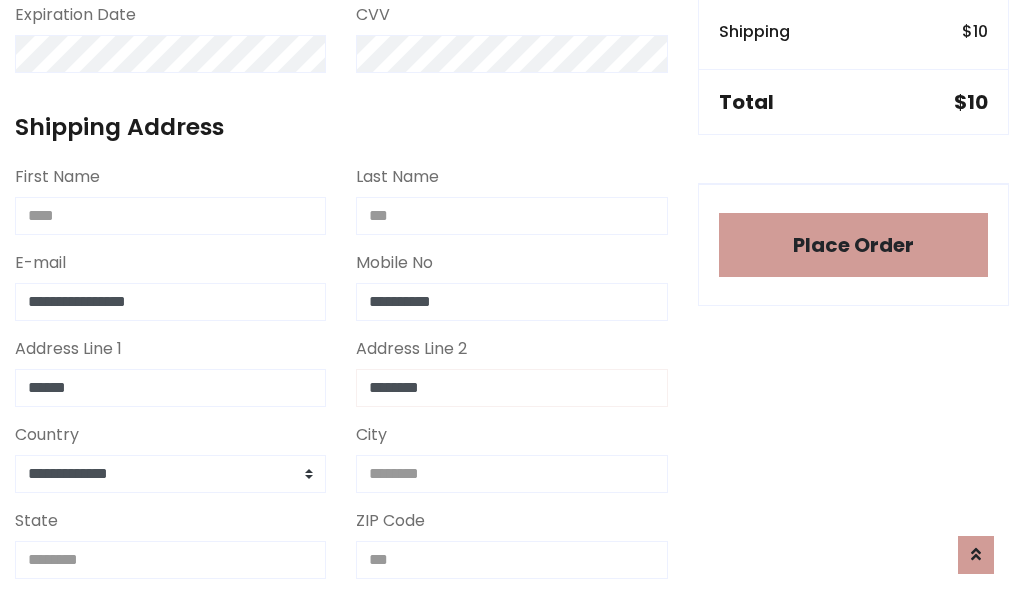 type on "********" 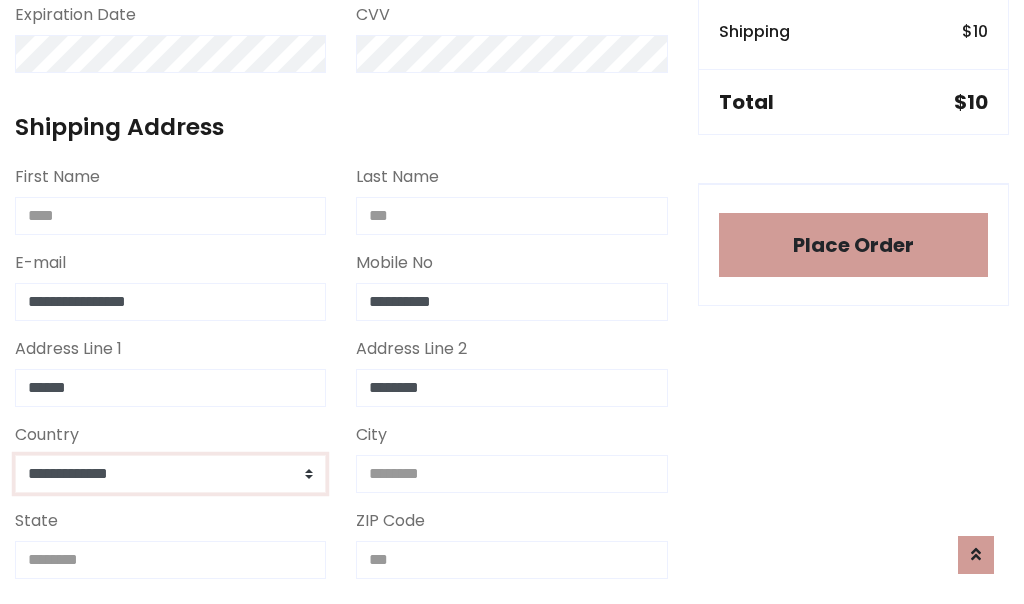 select on "*******" 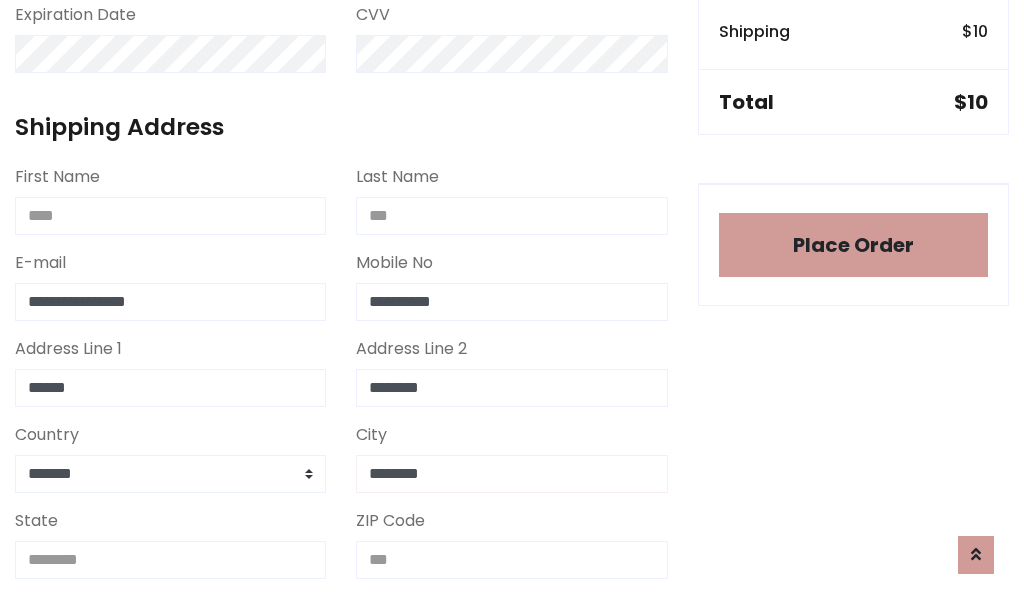 type on "********" 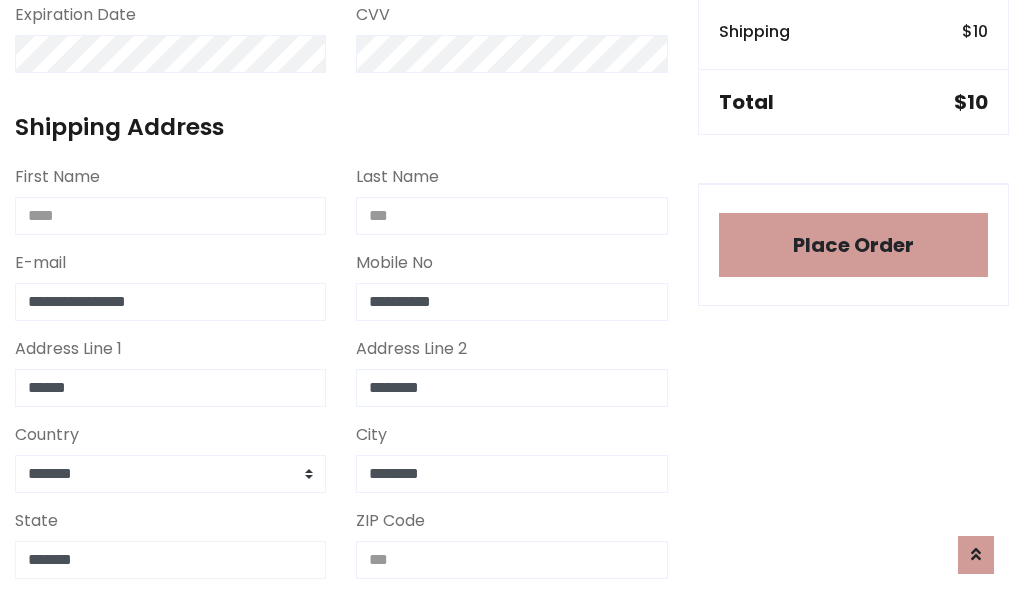 type on "*******" 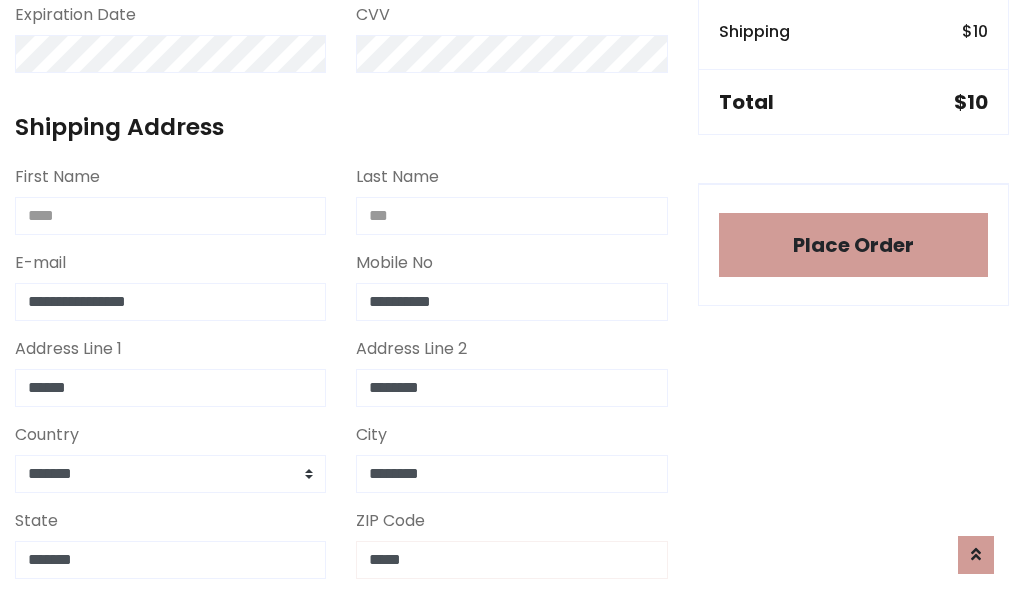 scroll, scrollTop: 403, scrollLeft: 0, axis: vertical 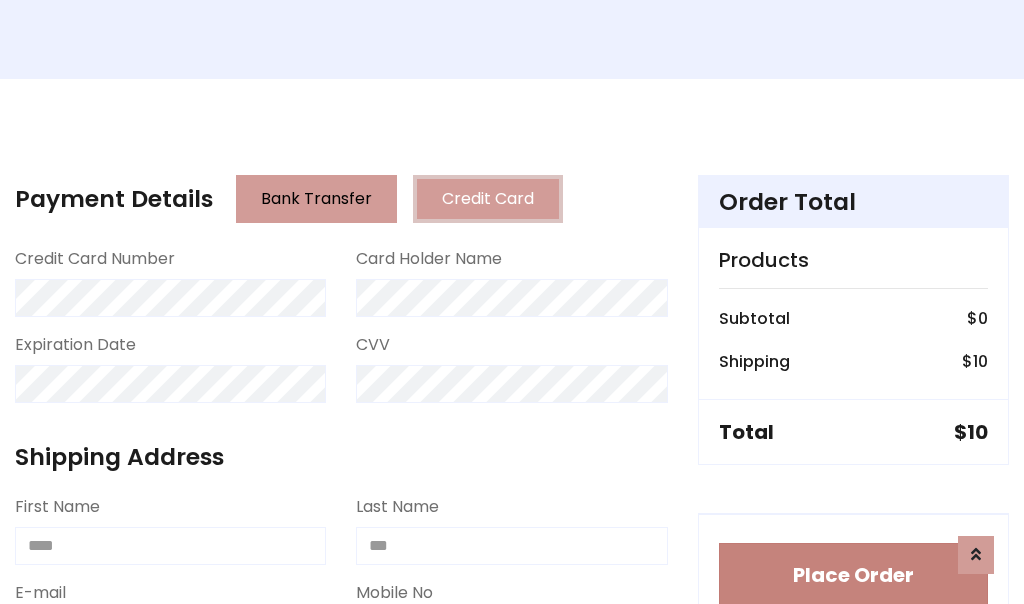 type on "*****" 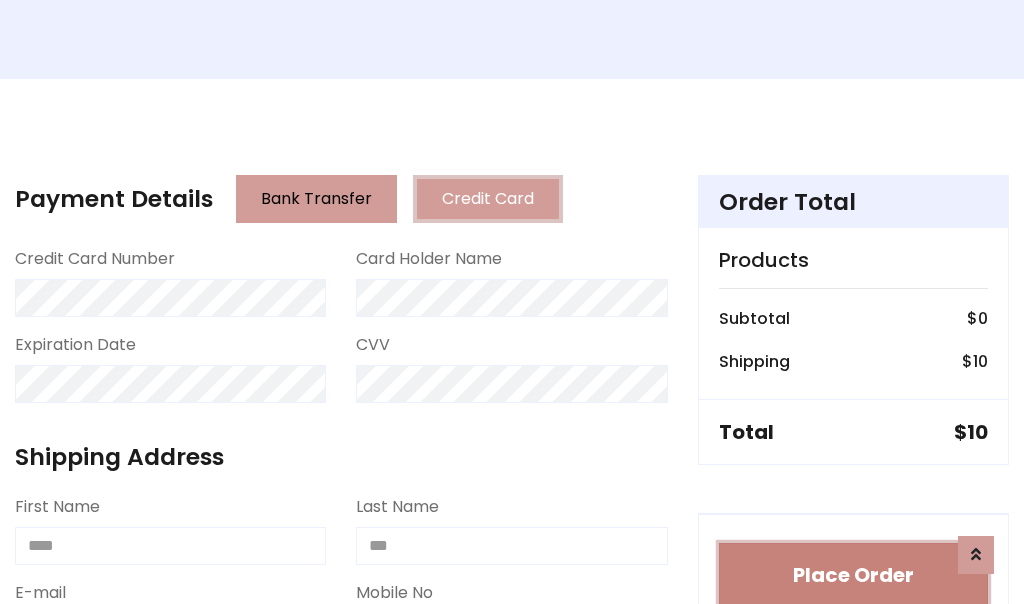 click on "Place Order" at bounding box center (853, 575) 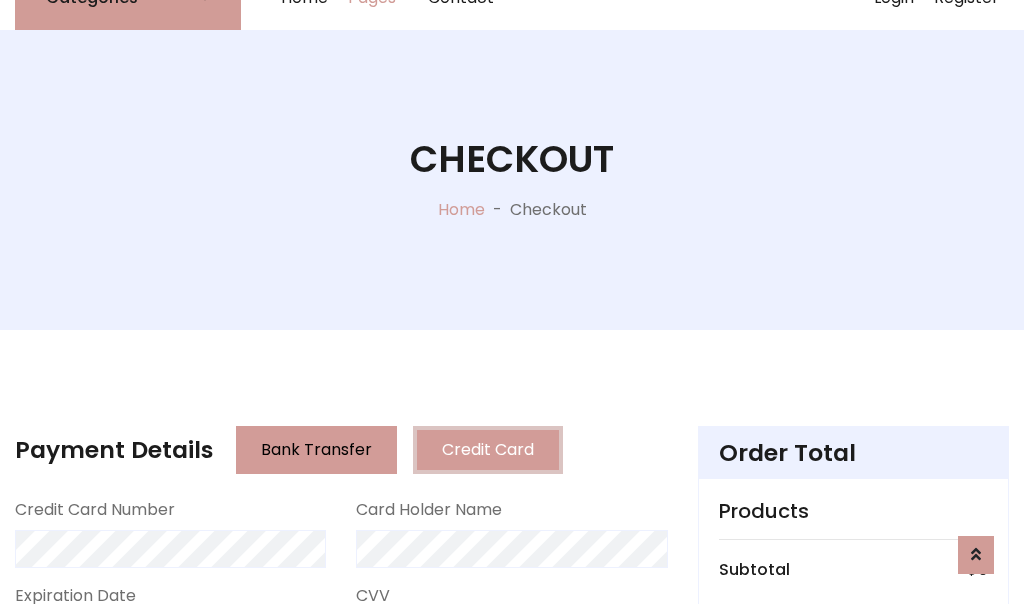 scroll, scrollTop: 0, scrollLeft: 0, axis: both 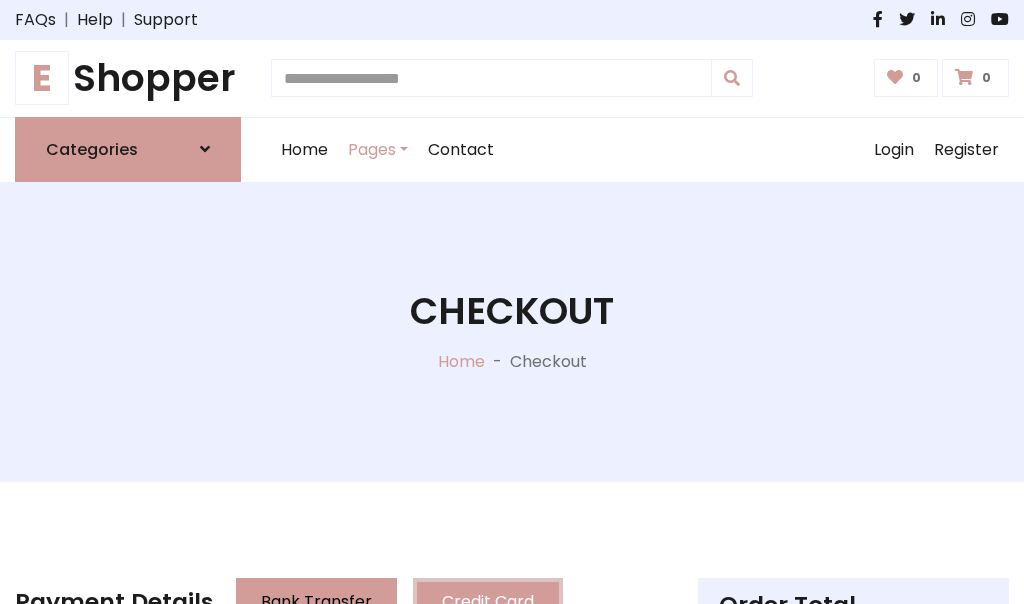 click on "E Shopper" at bounding box center [128, 78] 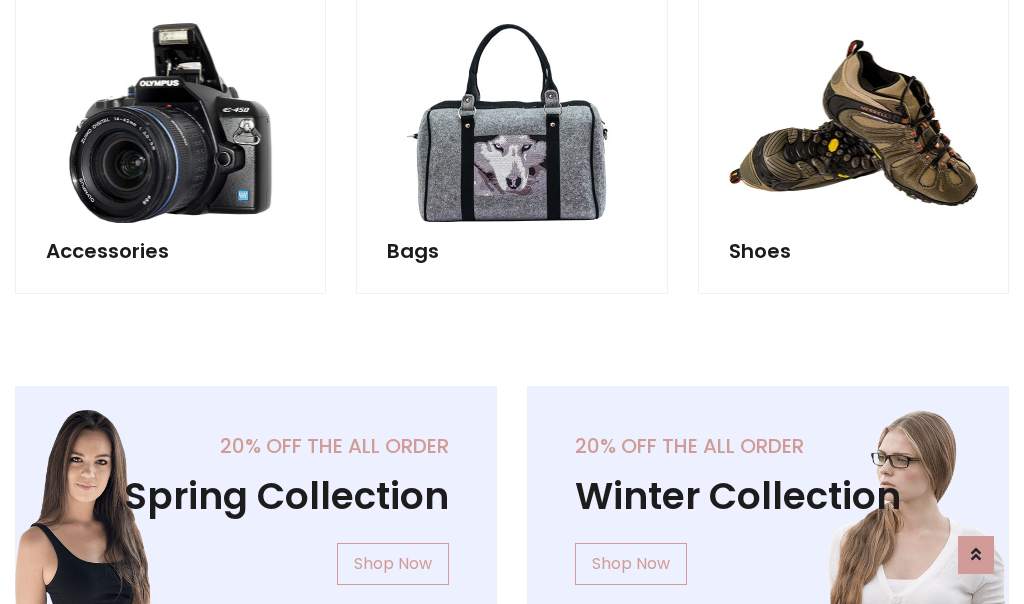 scroll, scrollTop: 770, scrollLeft: 0, axis: vertical 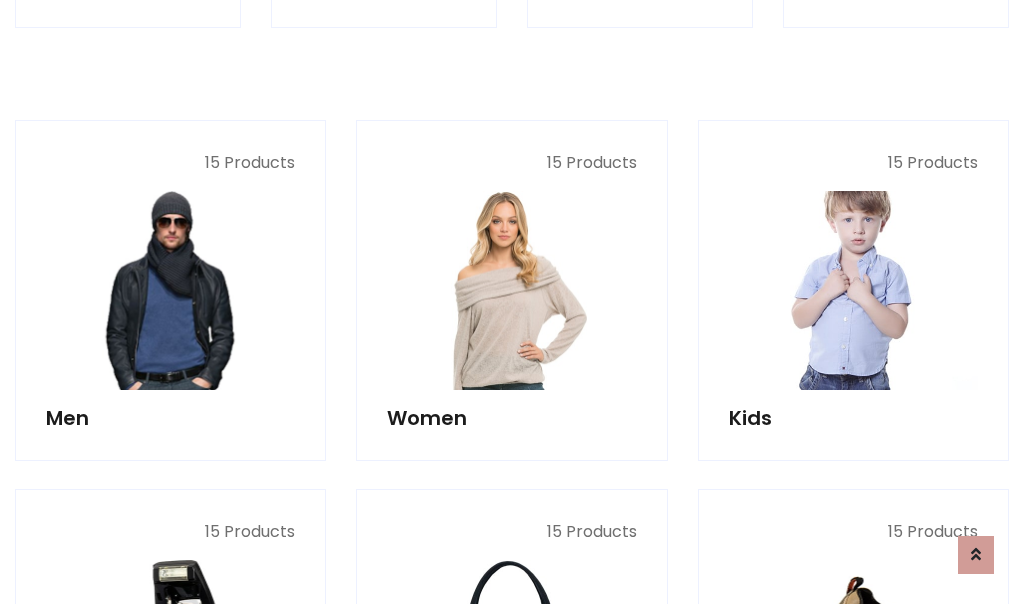 click at bounding box center (853, 290) 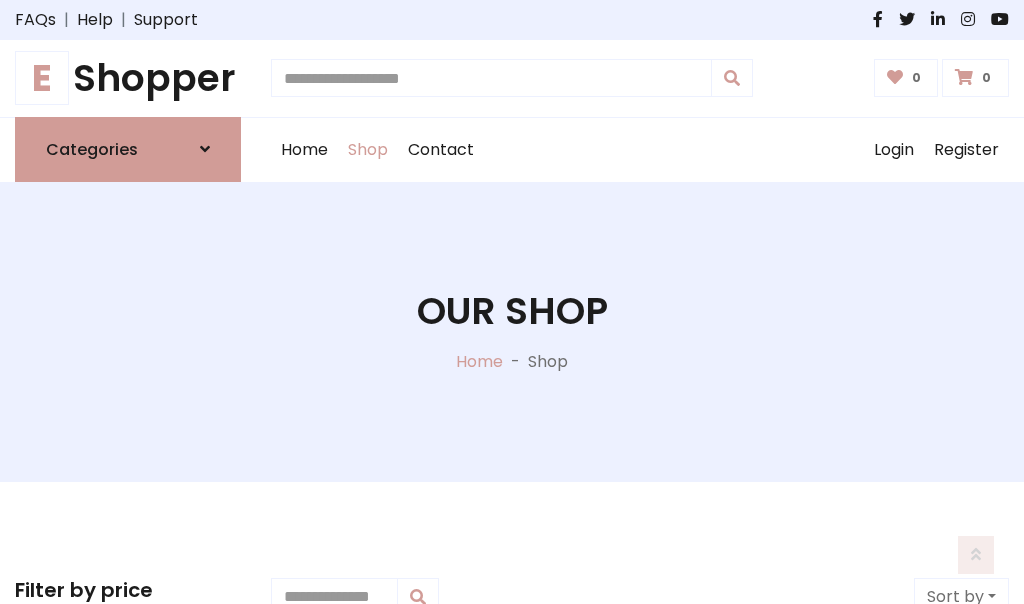 scroll, scrollTop: 549, scrollLeft: 0, axis: vertical 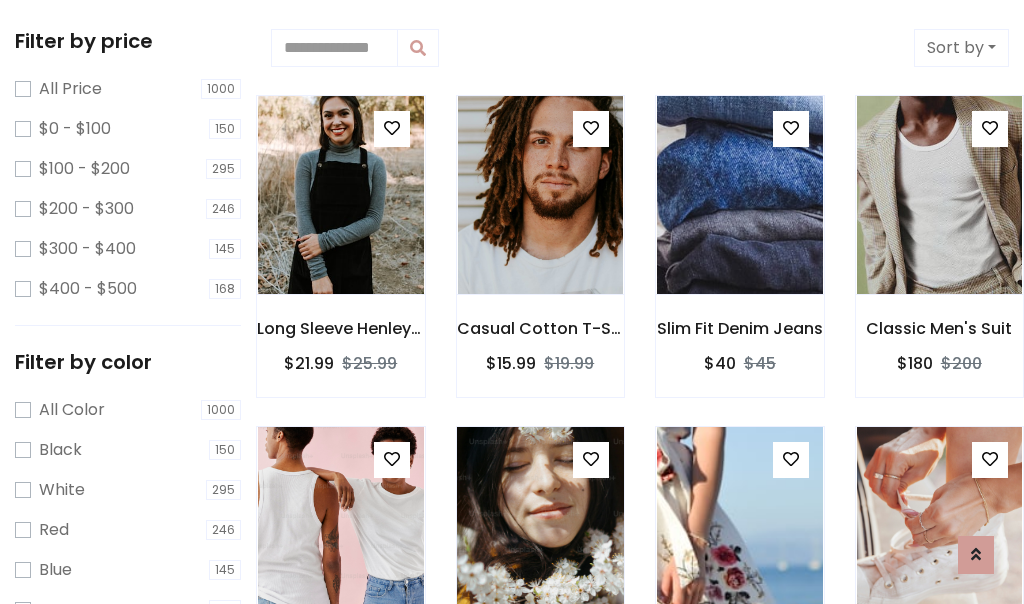click at bounding box center (591, 459) 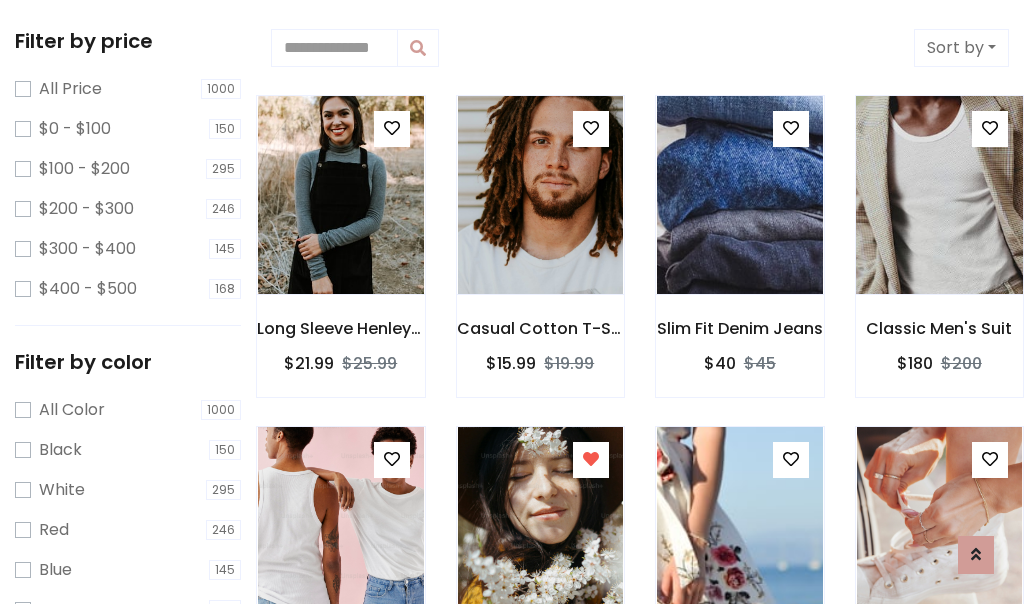 click at bounding box center [939, 195] 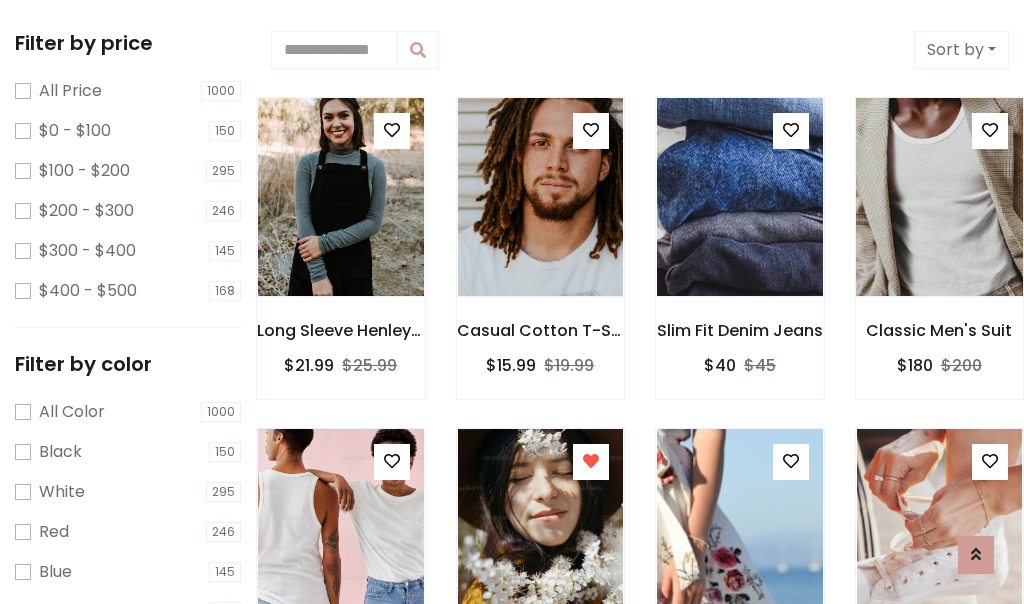 scroll, scrollTop: 2, scrollLeft: 0, axis: vertical 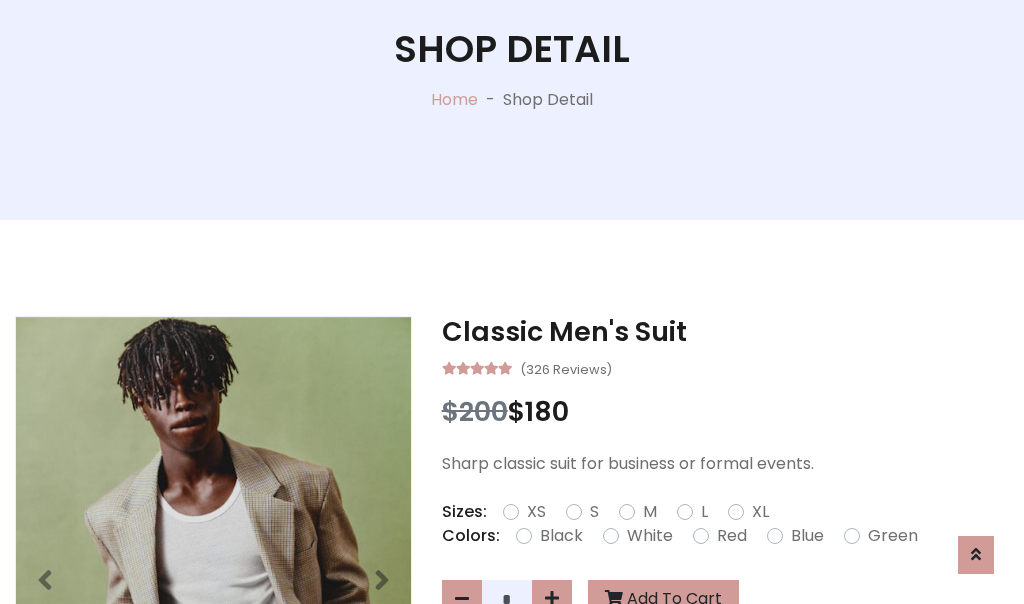 click on "XL" at bounding box center (760, 512) 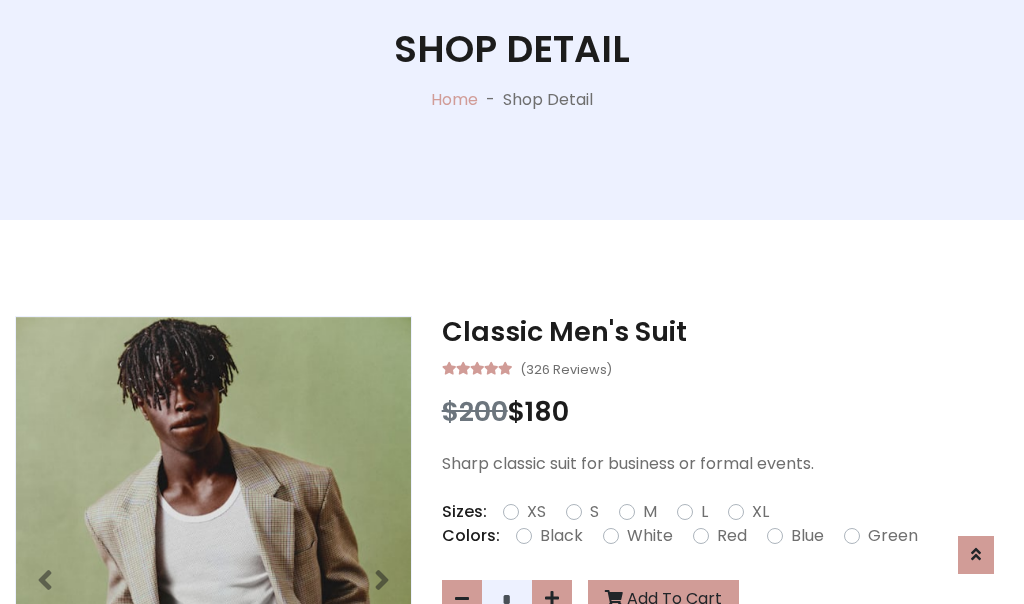 click on "Black" at bounding box center [561, 536] 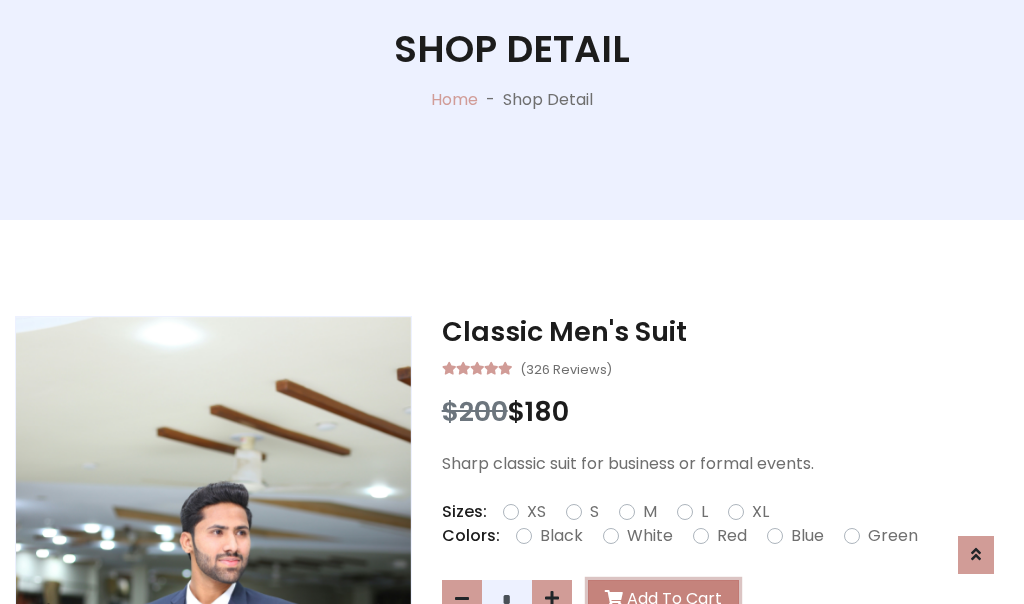 click on "Add To Cart" at bounding box center [663, 599] 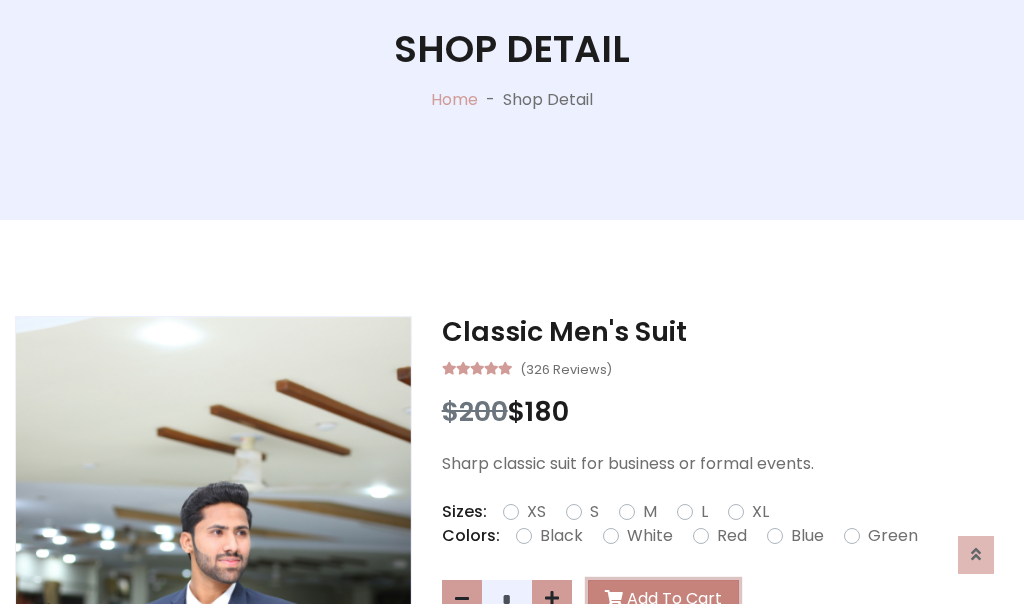 scroll, scrollTop: 0, scrollLeft: 0, axis: both 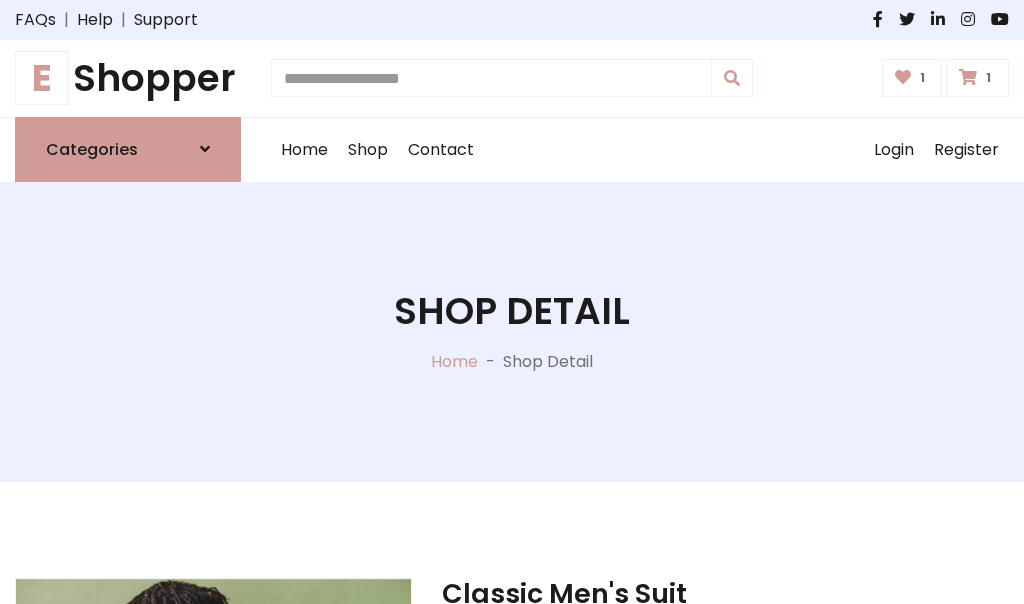 click at bounding box center (968, 77) 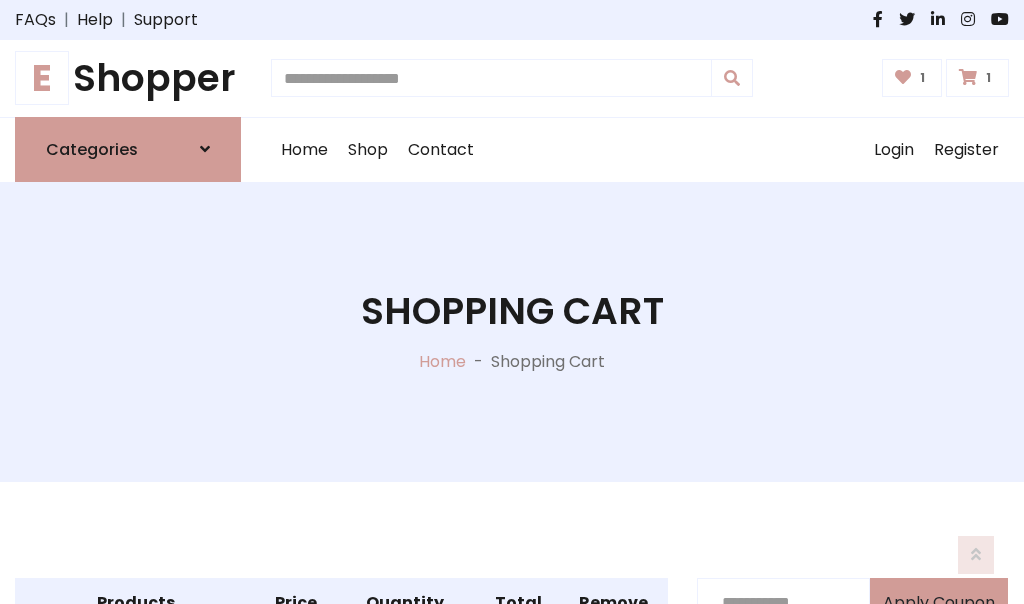 scroll, scrollTop: 570, scrollLeft: 0, axis: vertical 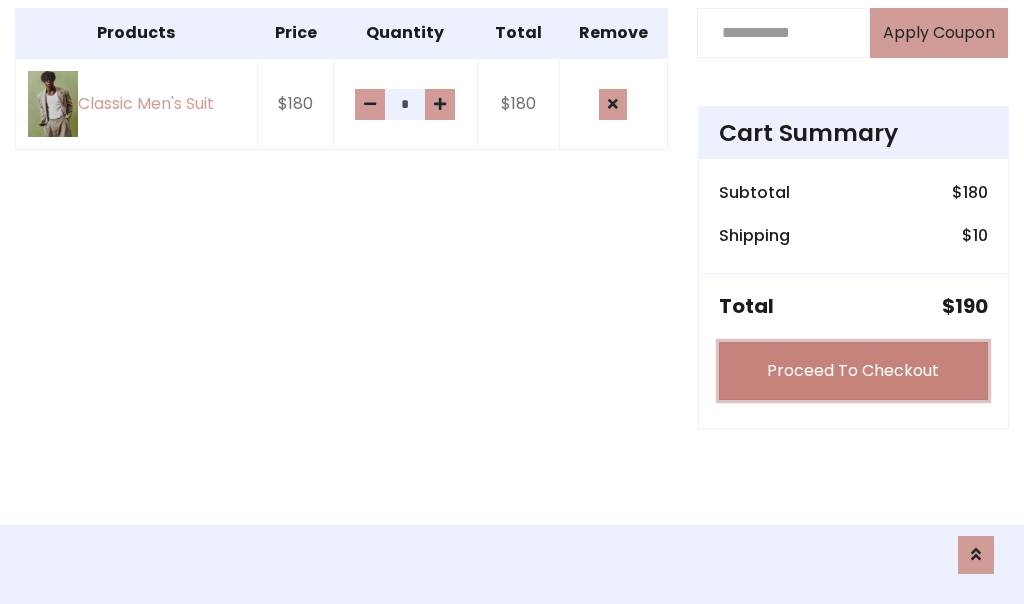 click on "Proceed To Checkout" at bounding box center (853, 371) 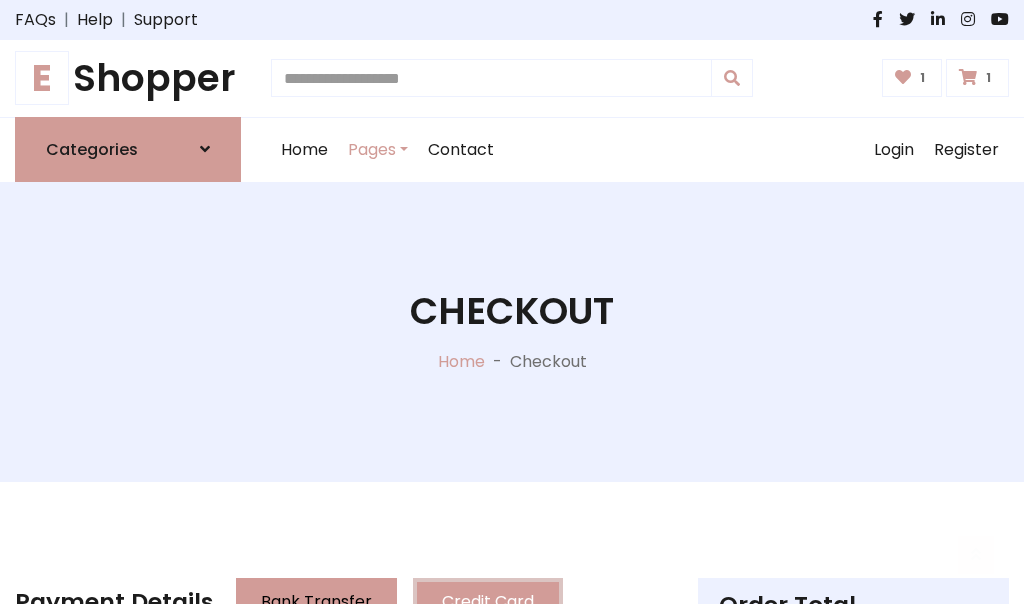 scroll, scrollTop: 201, scrollLeft: 0, axis: vertical 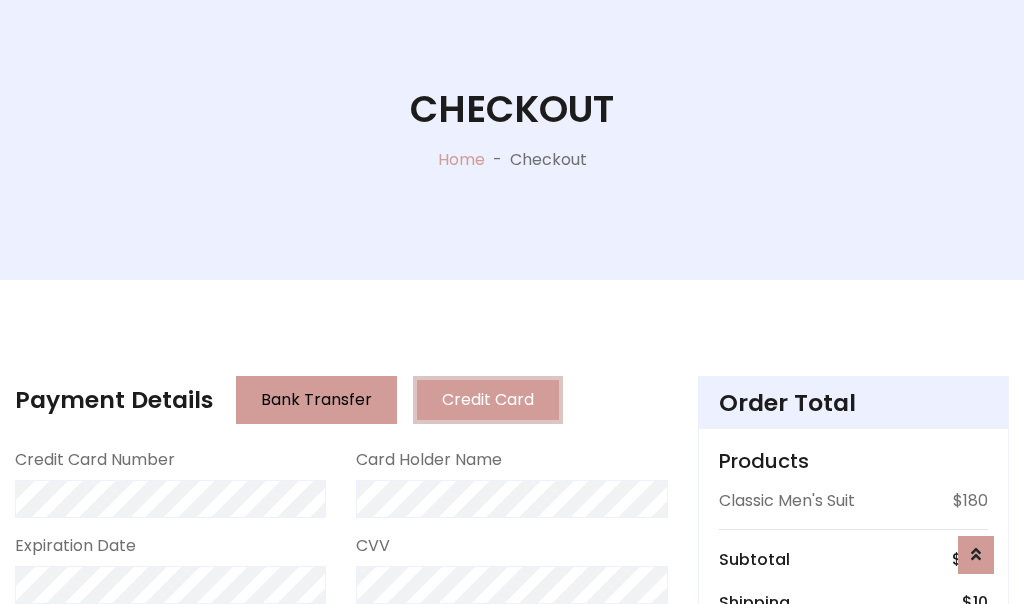 click on "Go to shipping" at bounding box center [853, 816] 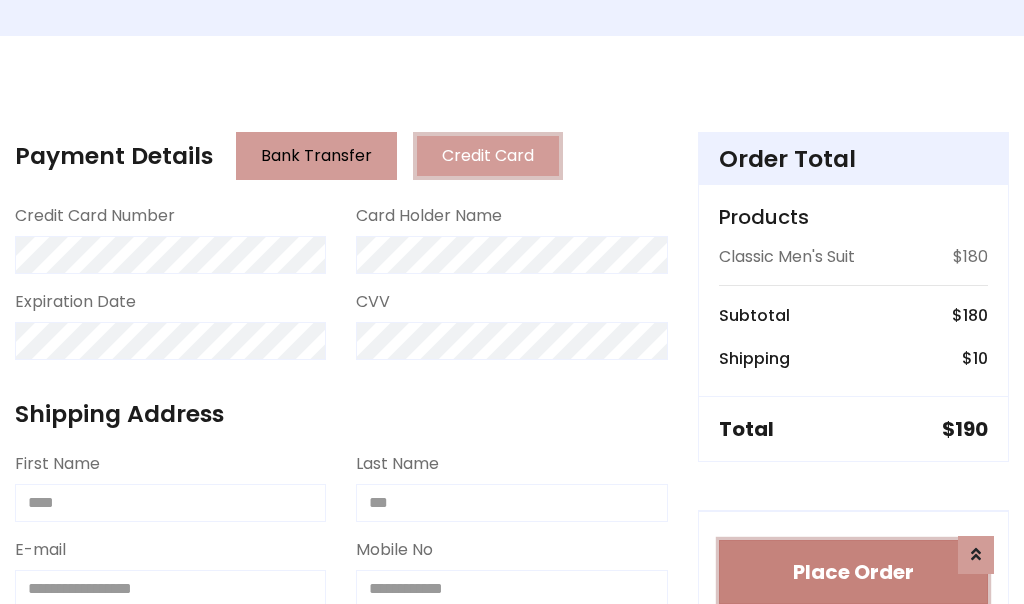 type 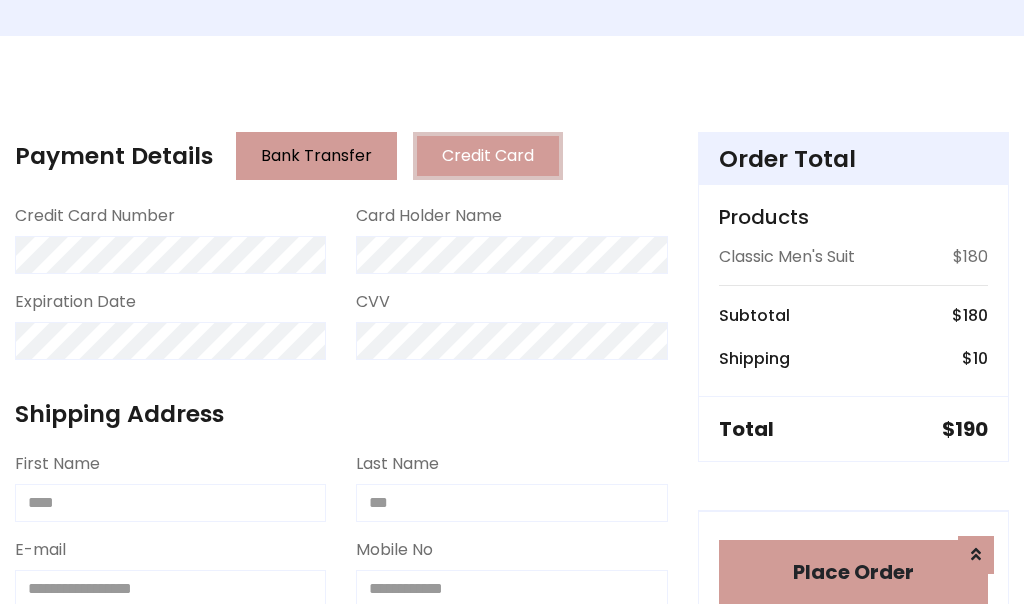 scroll, scrollTop: 1216, scrollLeft: 0, axis: vertical 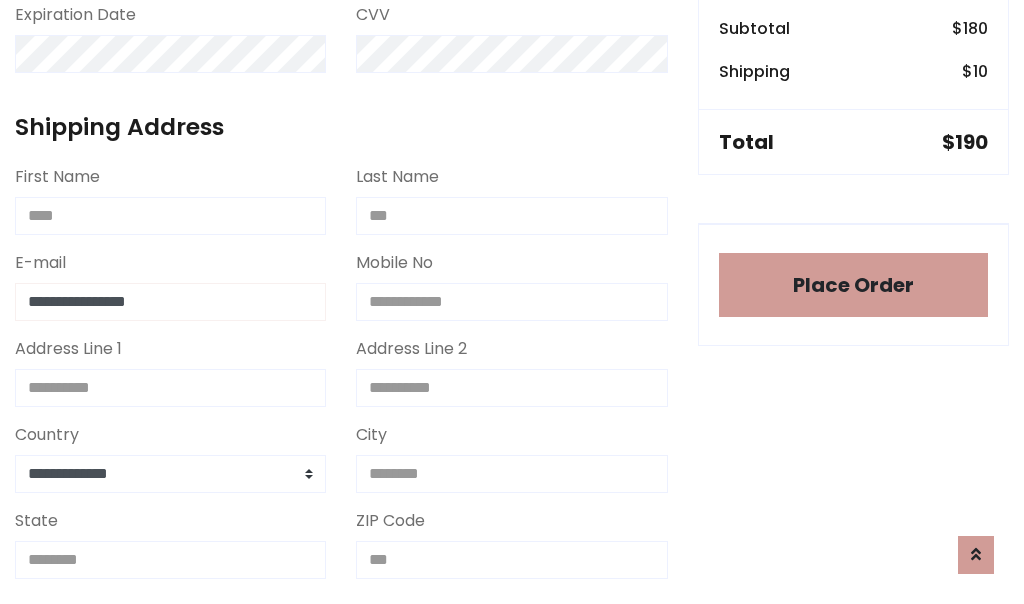 type on "**********" 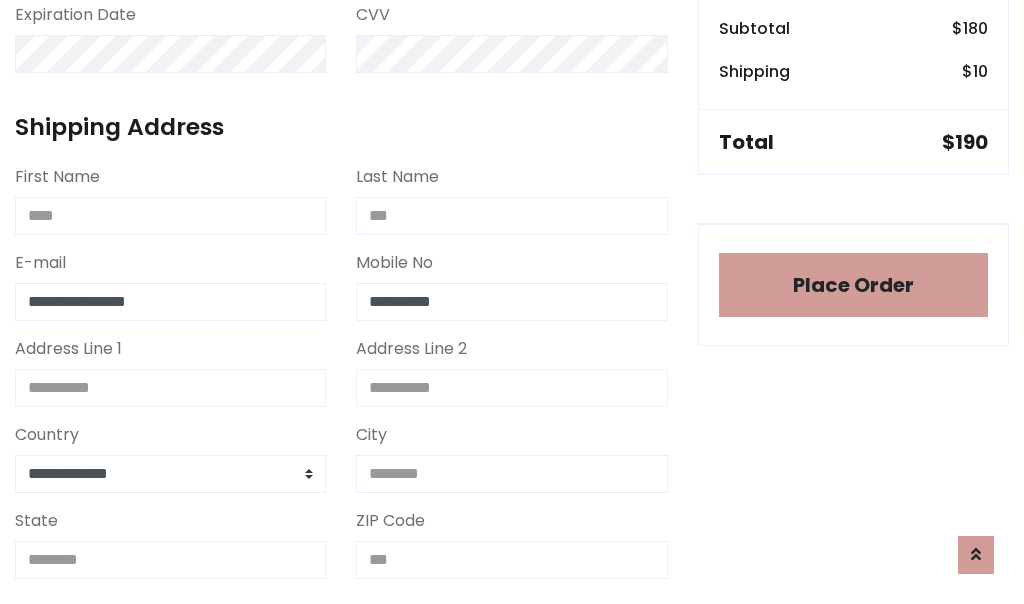 scroll, scrollTop: 573, scrollLeft: 0, axis: vertical 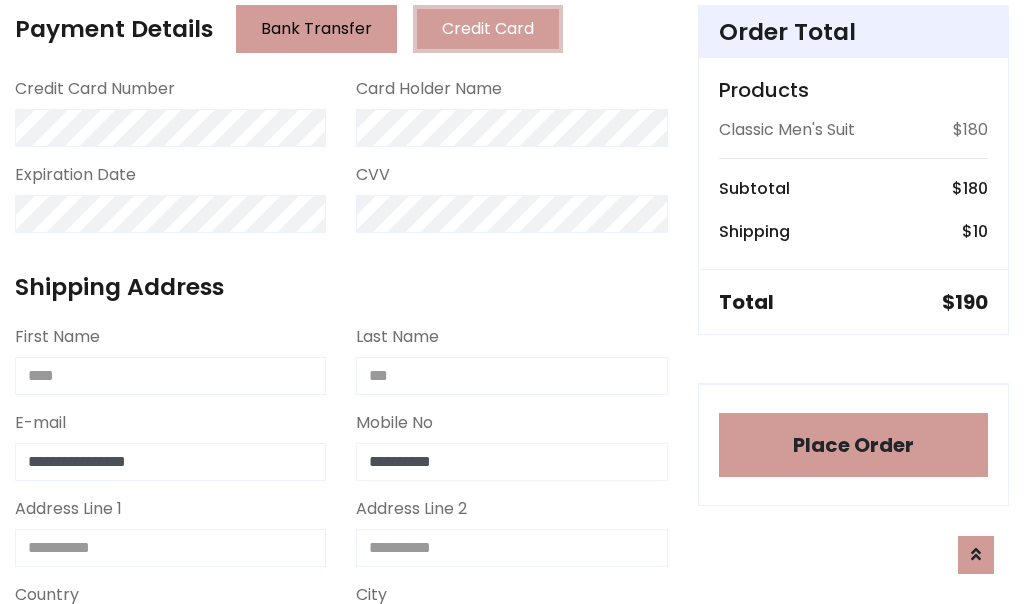 type on "**********" 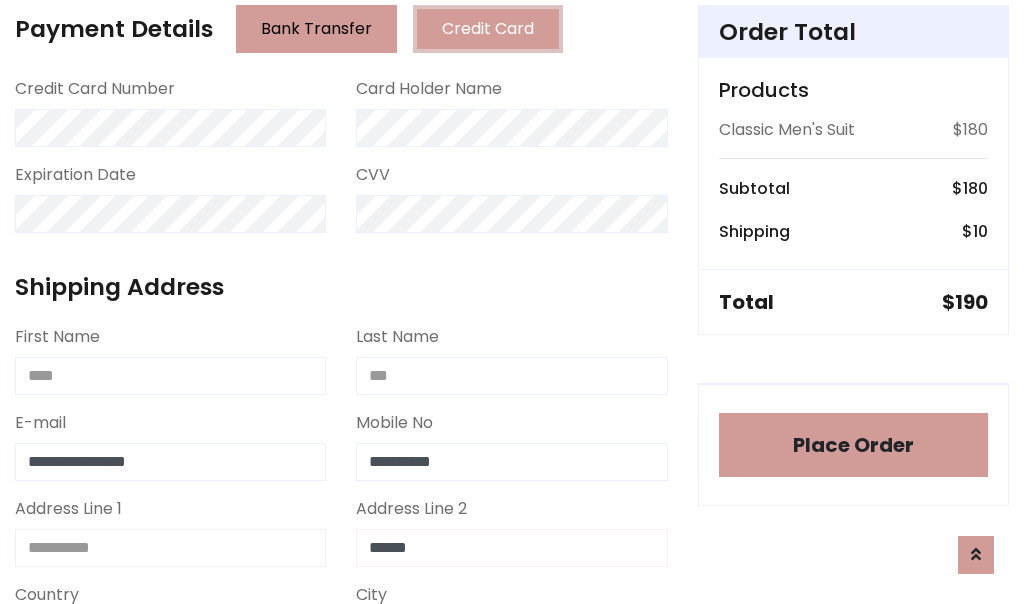 type on "******" 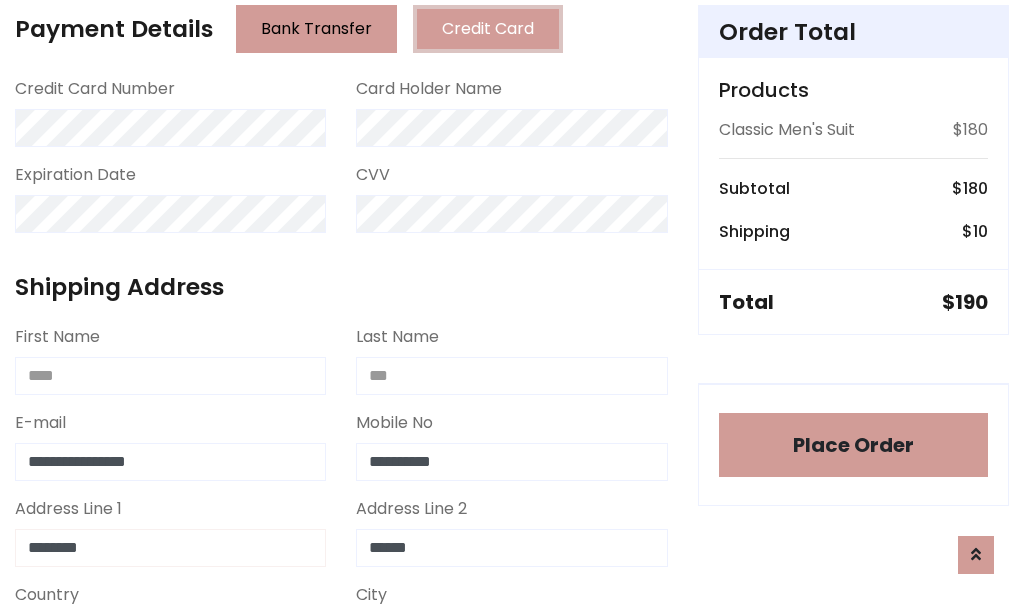 type on "********" 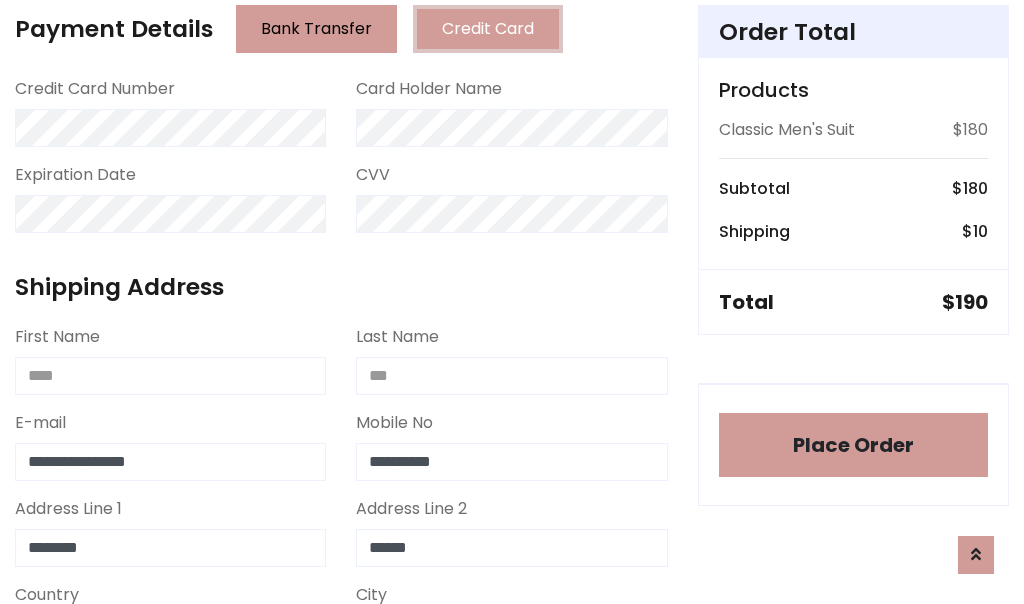 select on "*******" 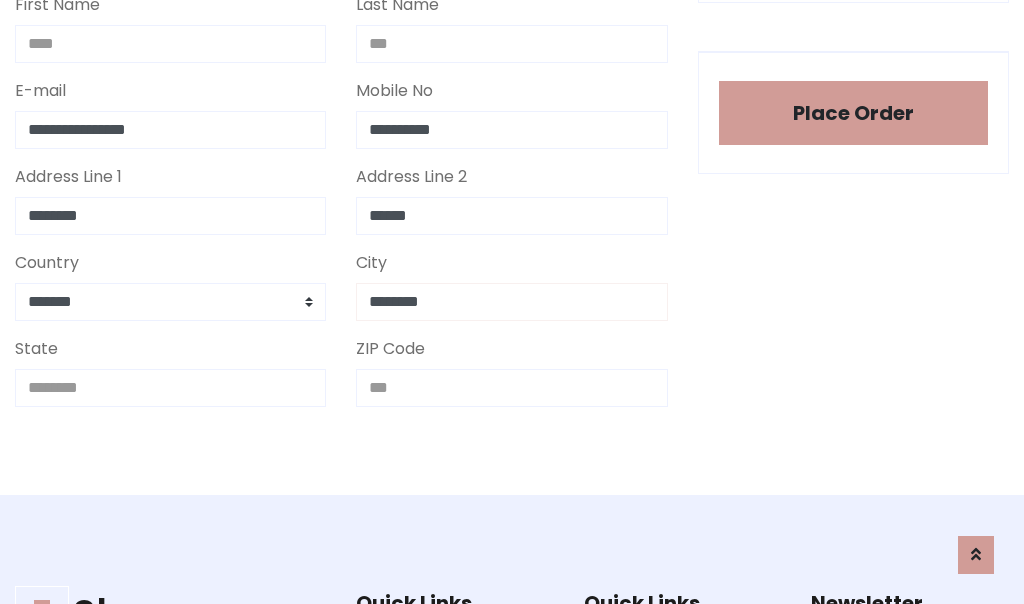 type on "********" 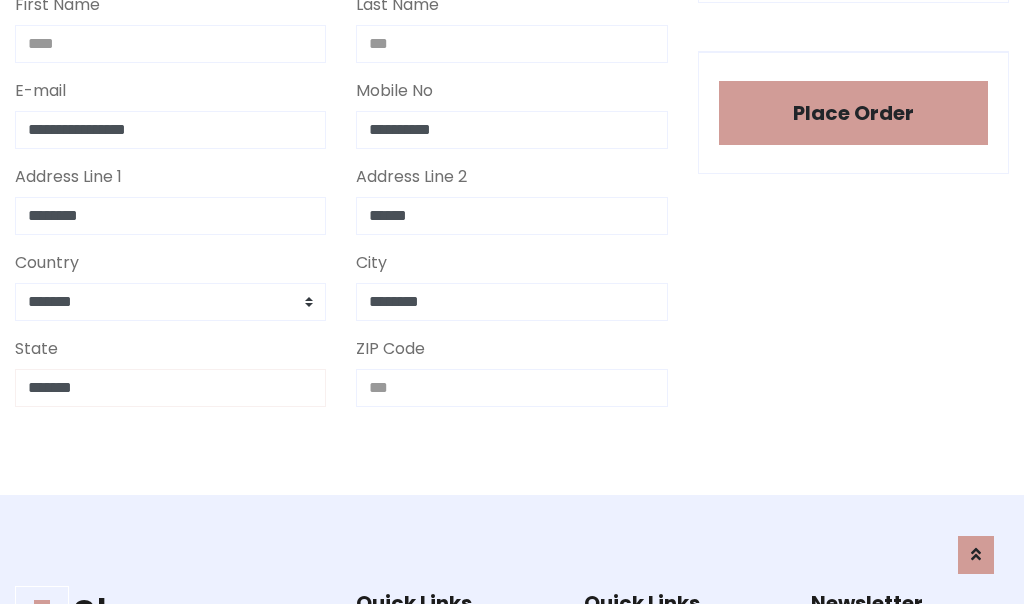 type on "*******" 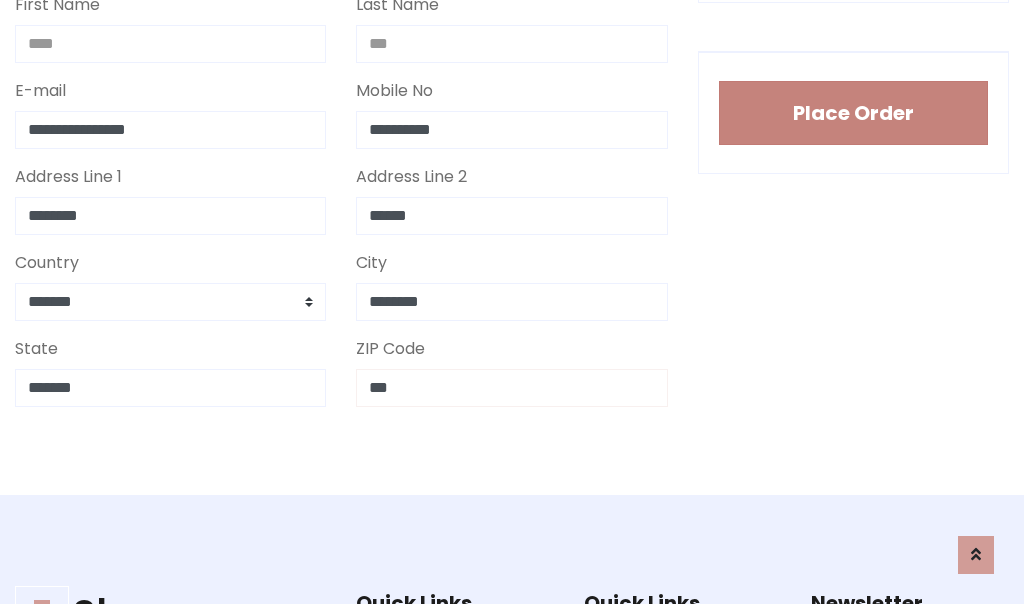 type on "***" 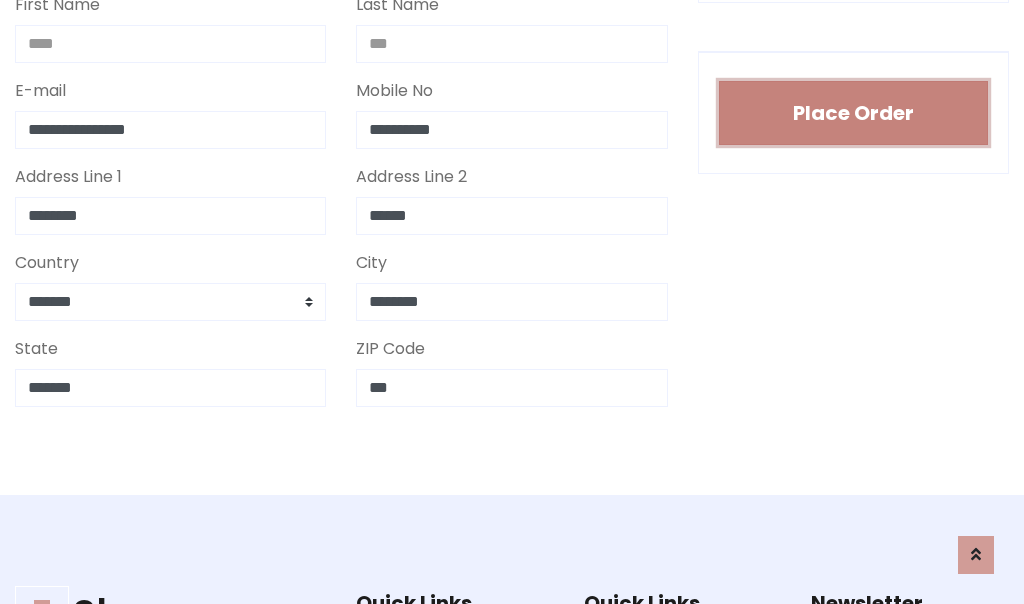 click on "Place Order" at bounding box center (853, 113) 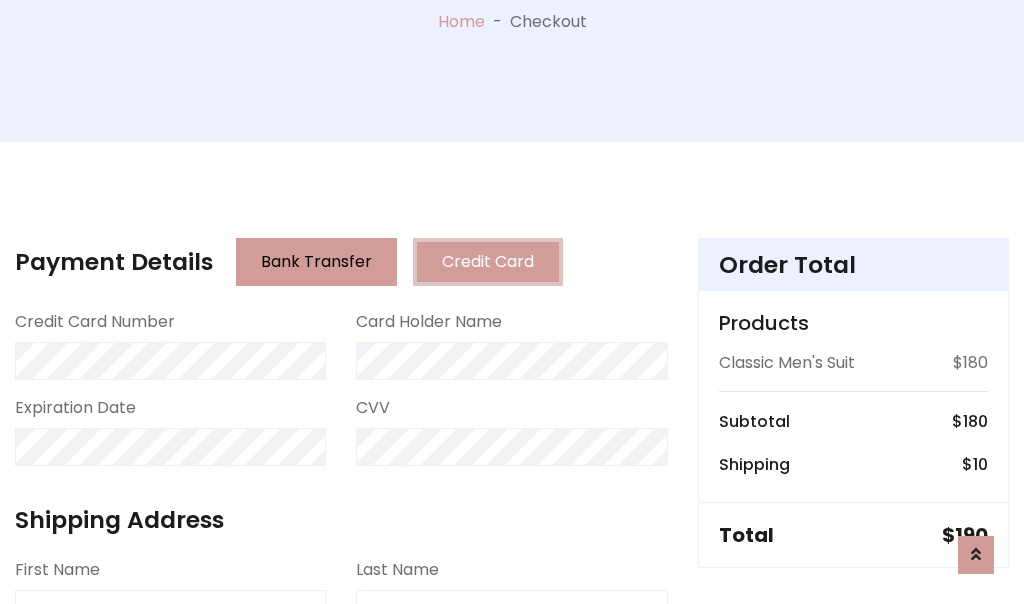 scroll, scrollTop: 0, scrollLeft: 0, axis: both 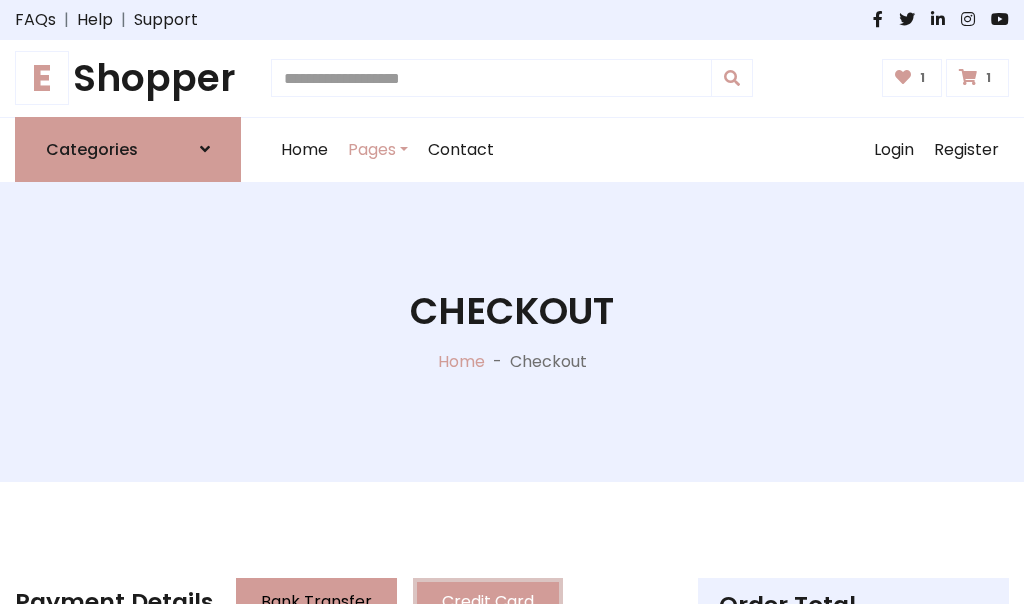 click on "E" at bounding box center (42, 78) 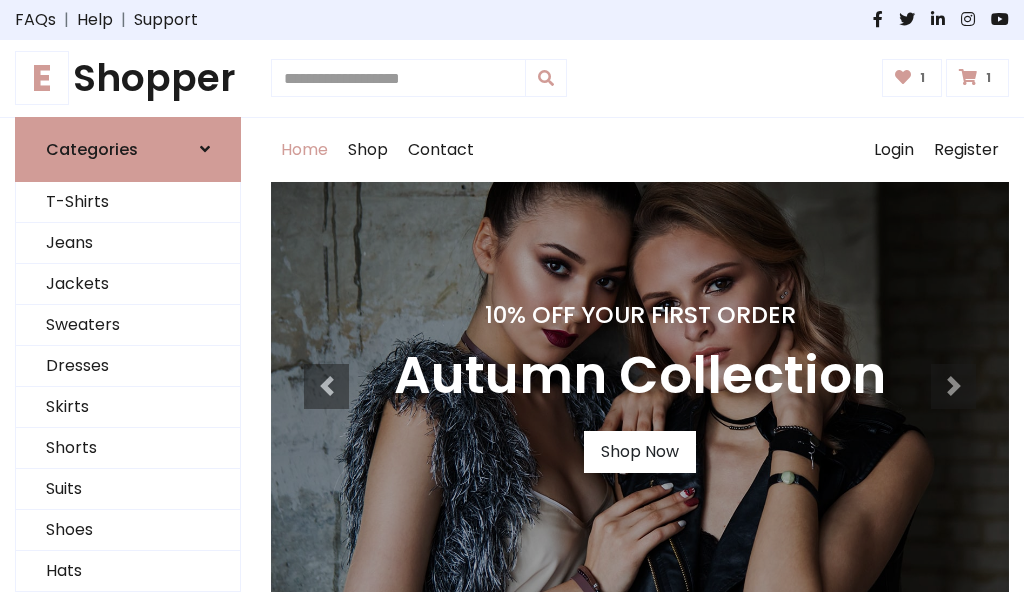 scroll, scrollTop: 0, scrollLeft: 0, axis: both 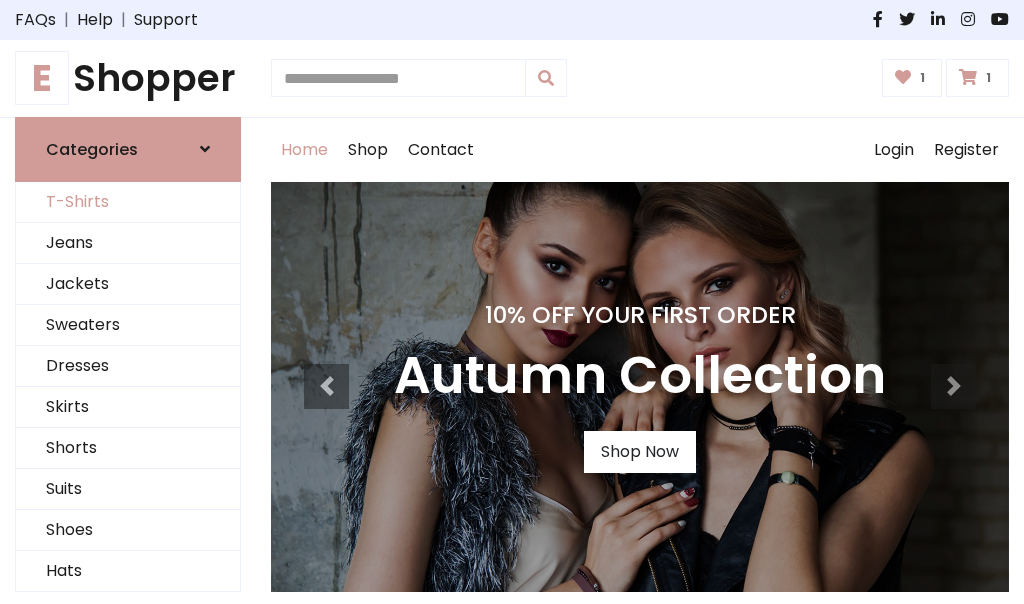click on "T-Shirts" at bounding box center [128, 202] 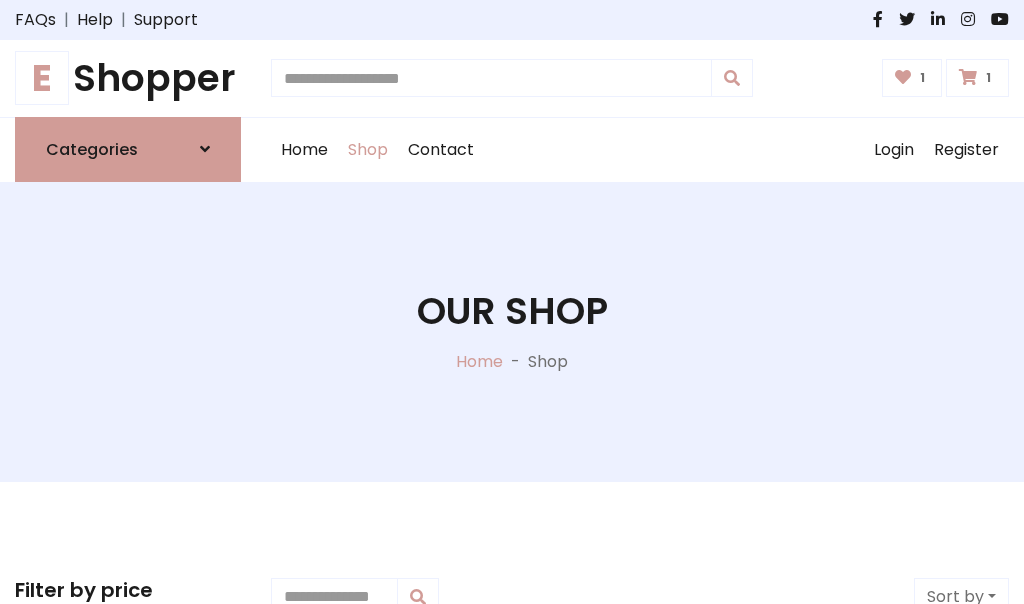 scroll, scrollTop: 0, scrollLeft: 0, axis: both 